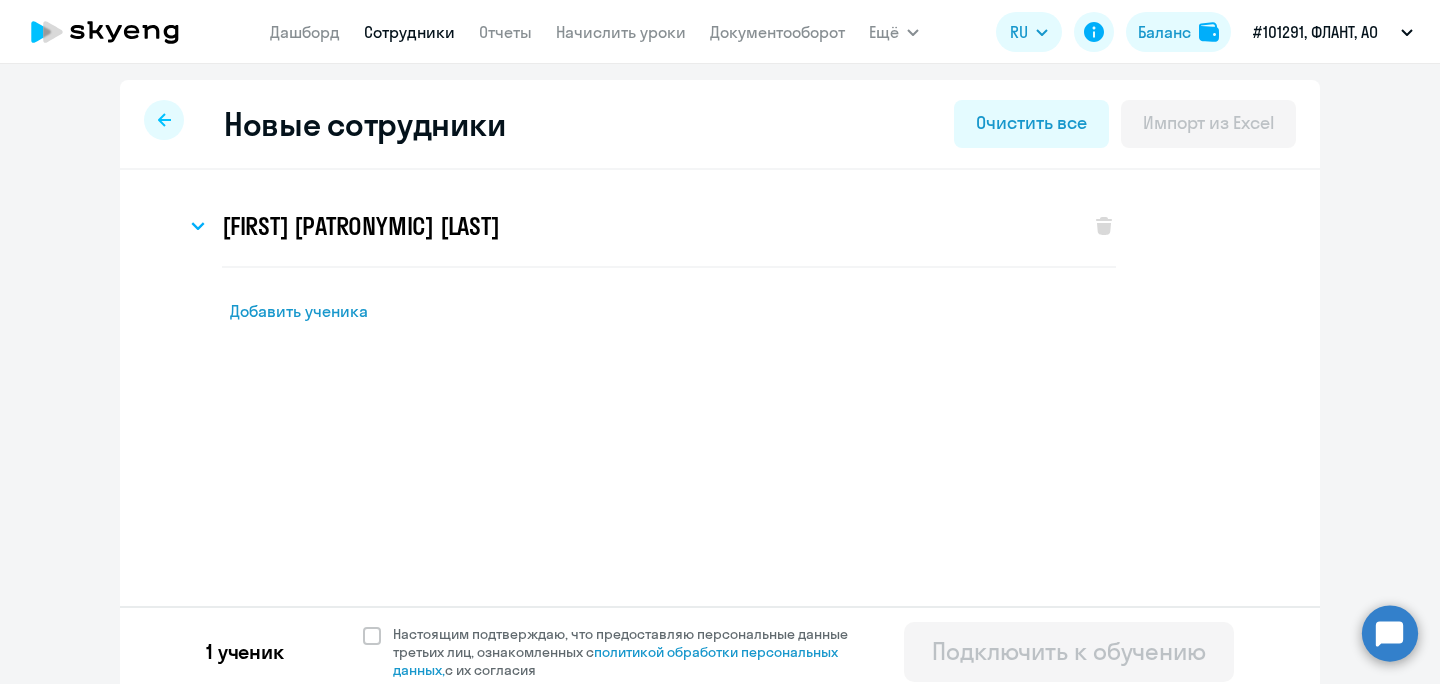 select on "english_adult_not_native_speaker" 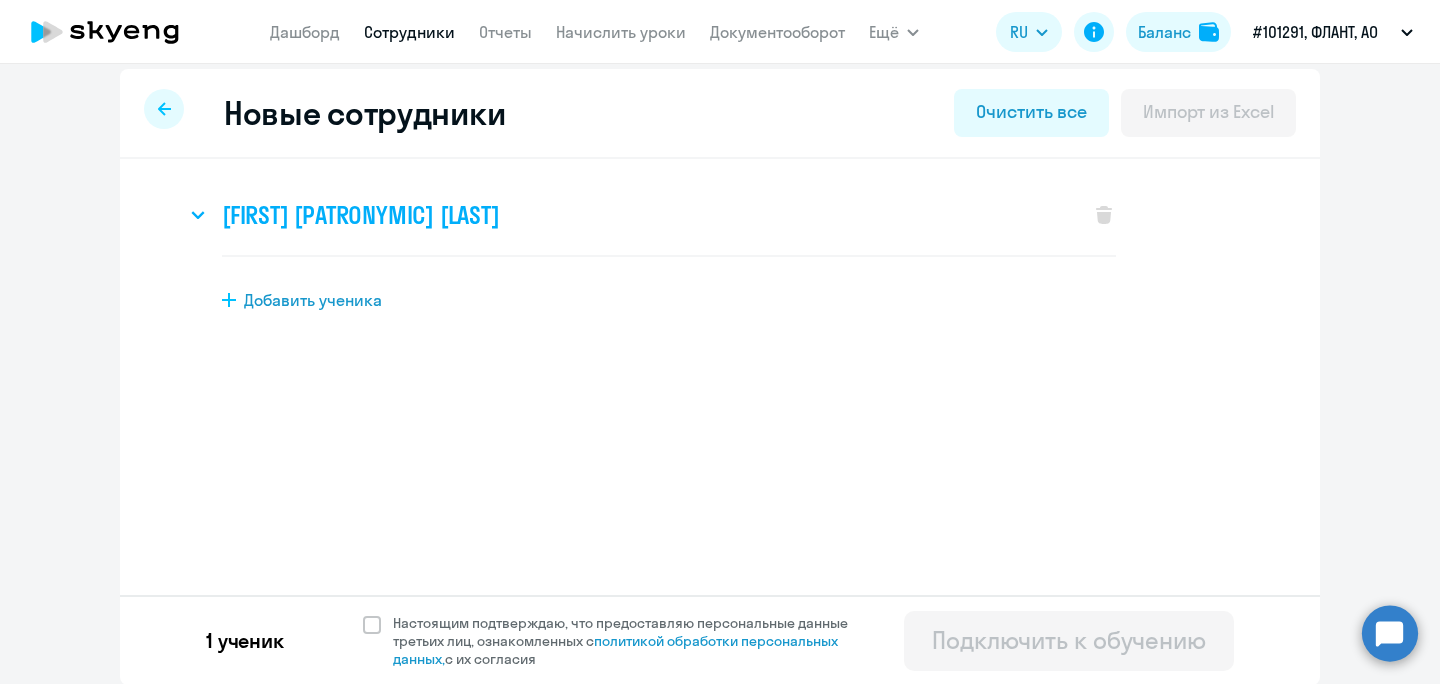 click on "[FIRST] [PATRONYMIC] [LAST]" 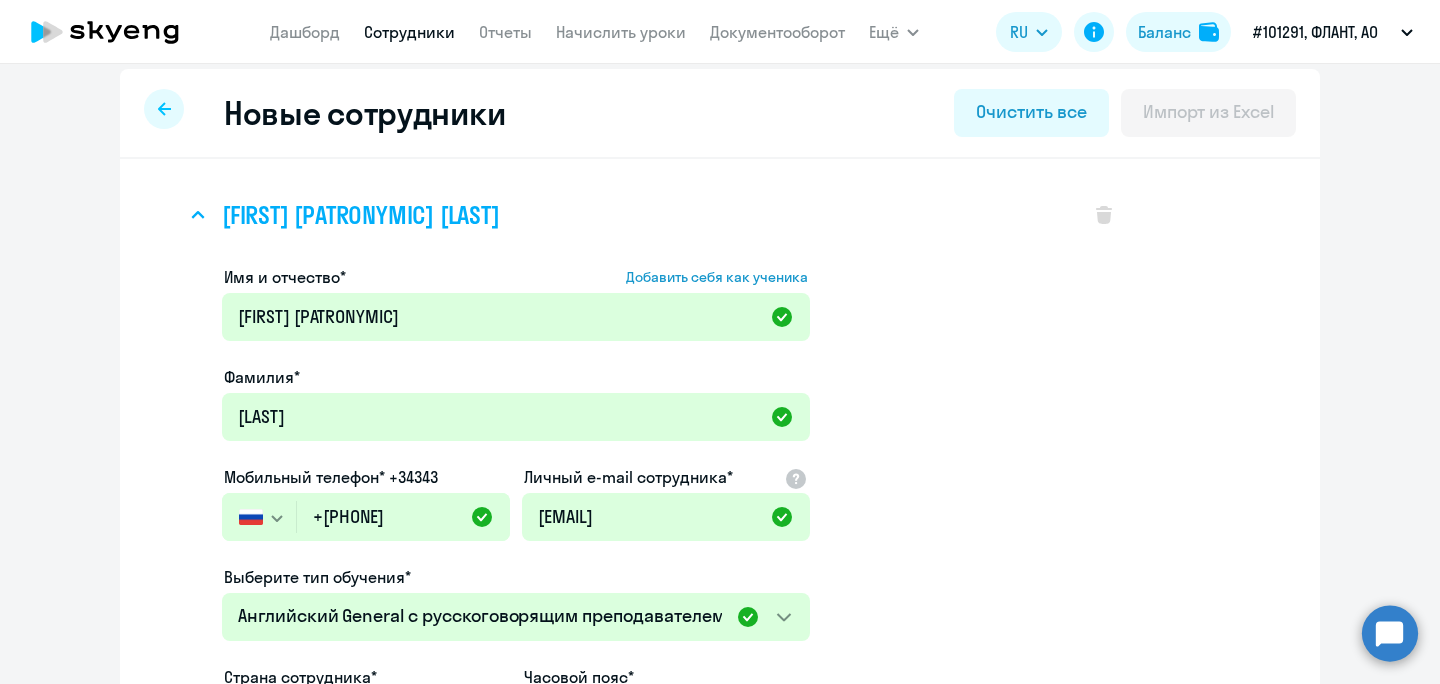 click on "[FIRST] [PATRONYMIC] [LAST]" 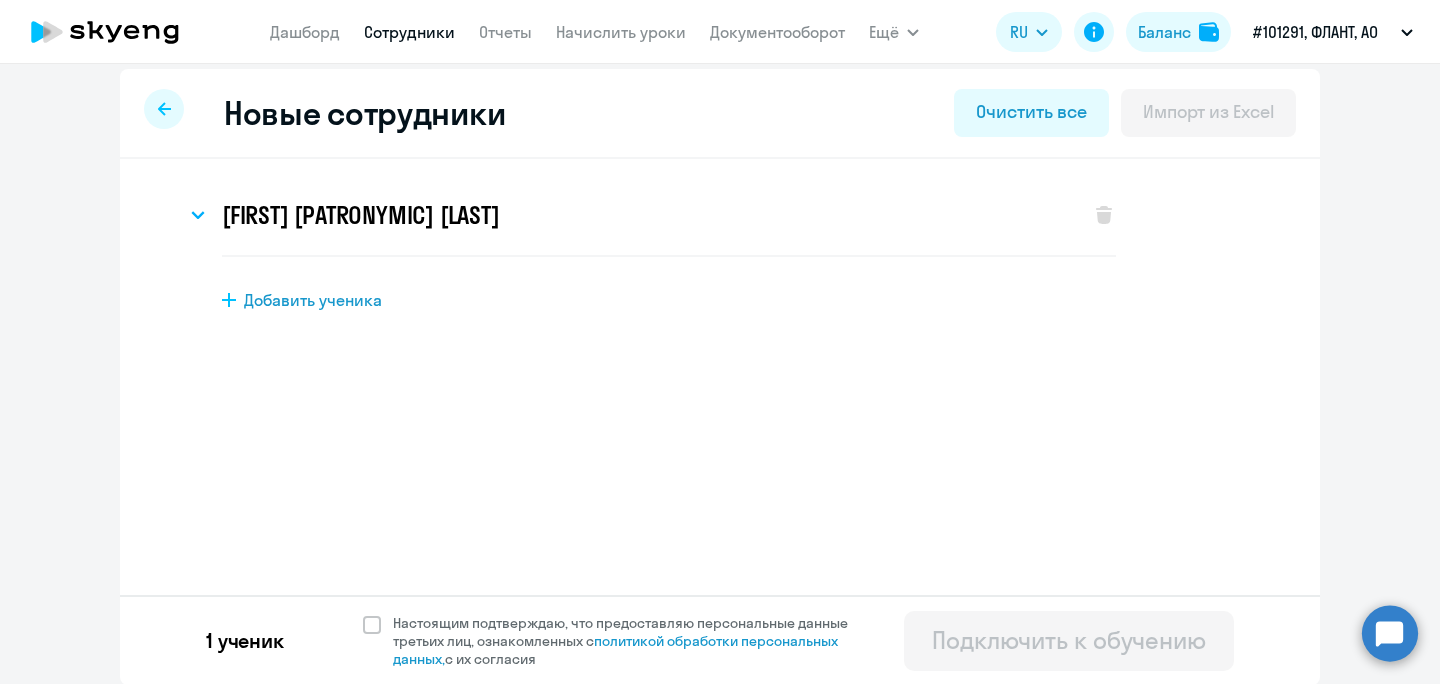scroll, scrollTop: 0, scrollLeft: 0, axis: both 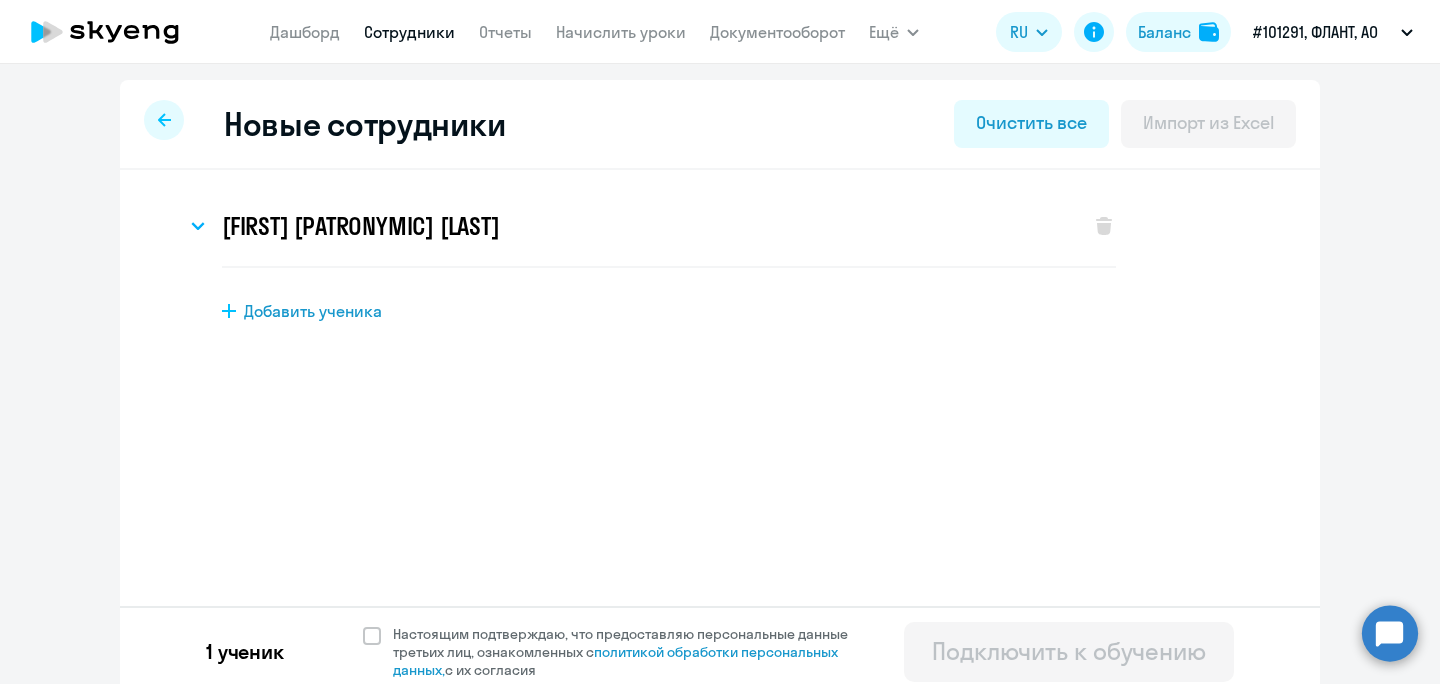 click 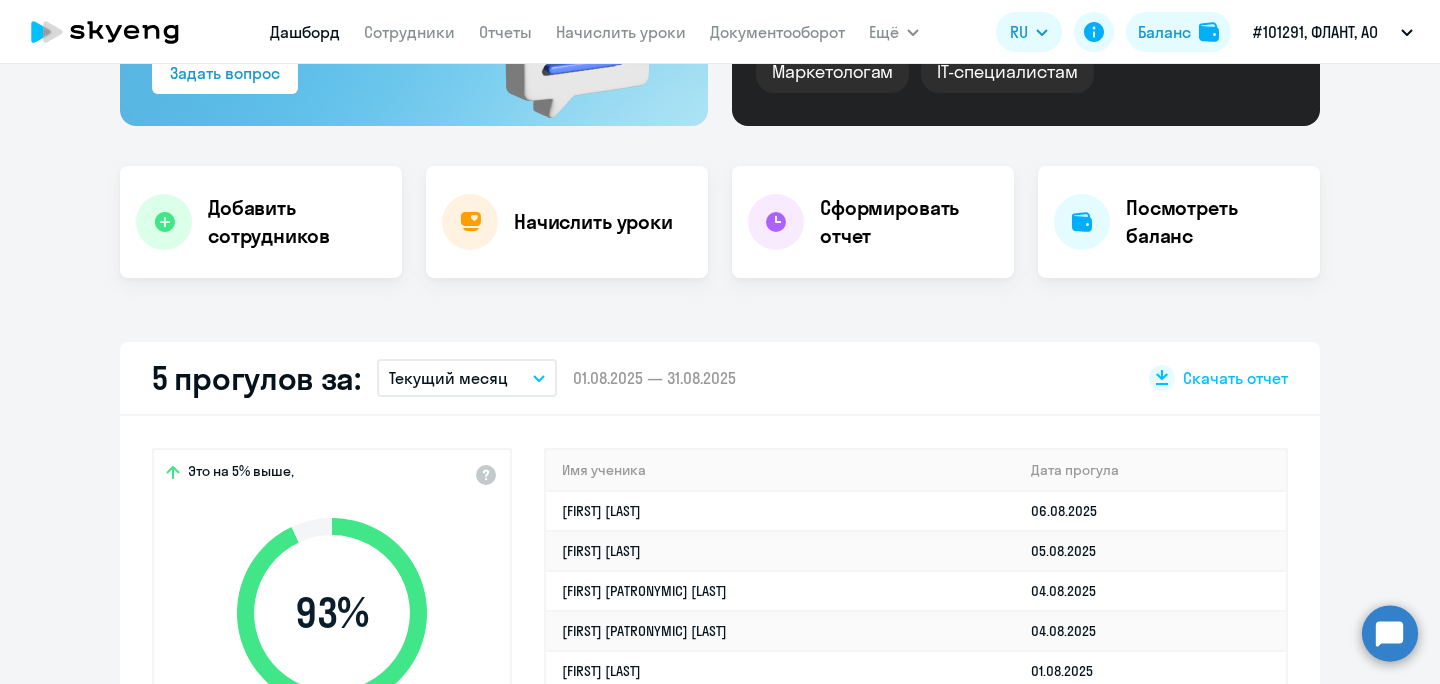 scroll, scrollTop: 0, scrollLeft: 0, axis: both 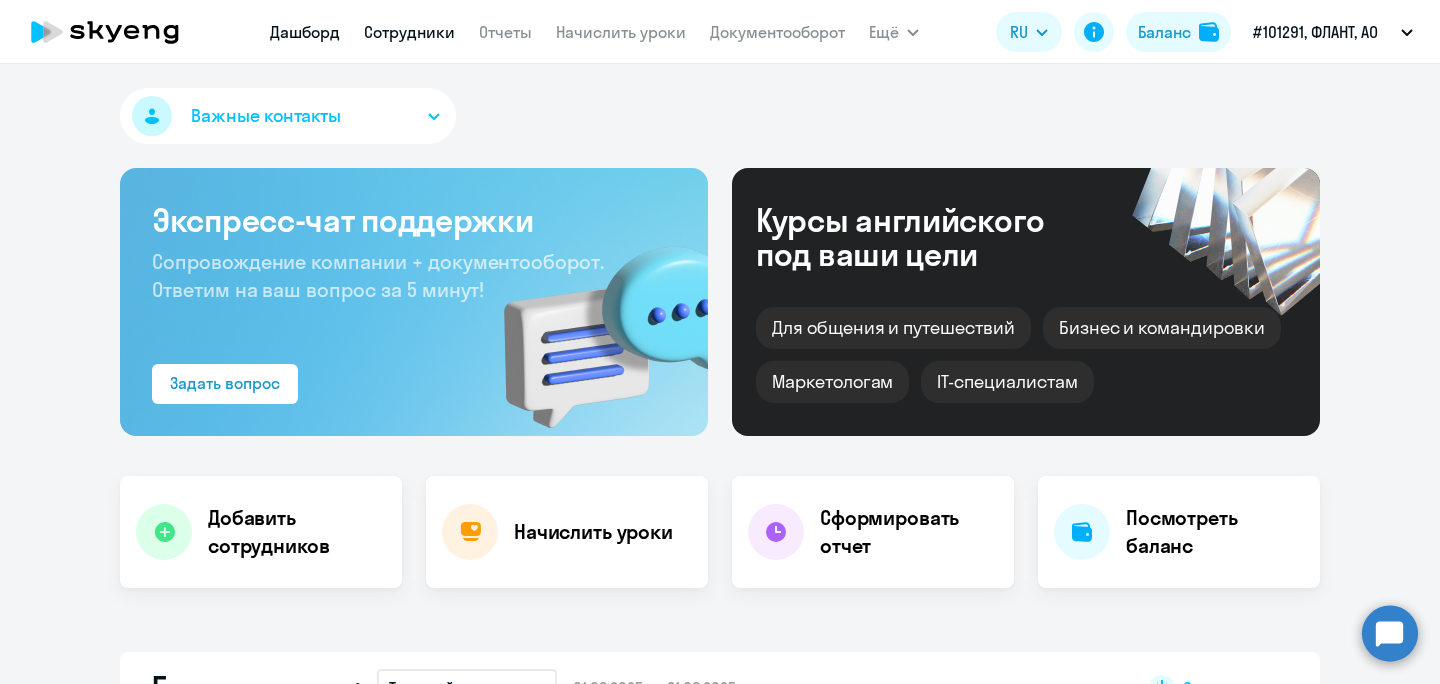click on "Сотрудники" at bounding box center (409, 32) 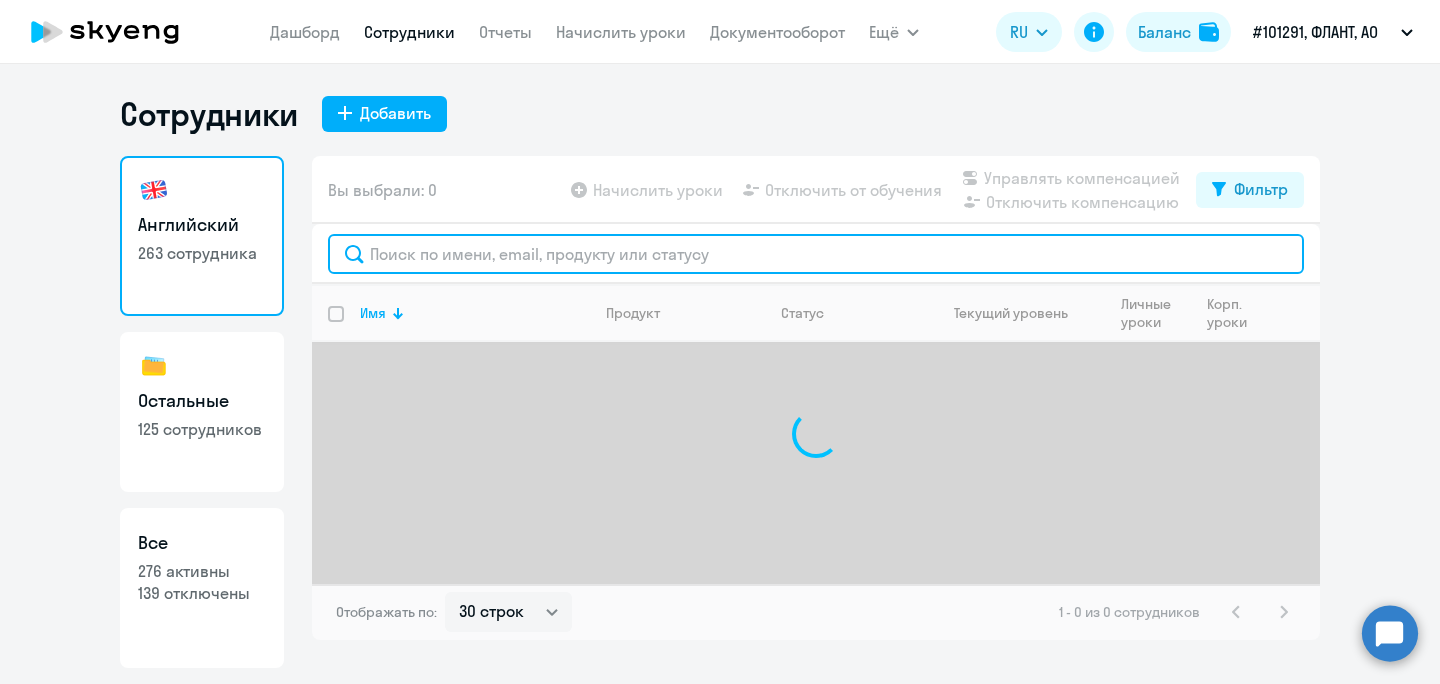 click 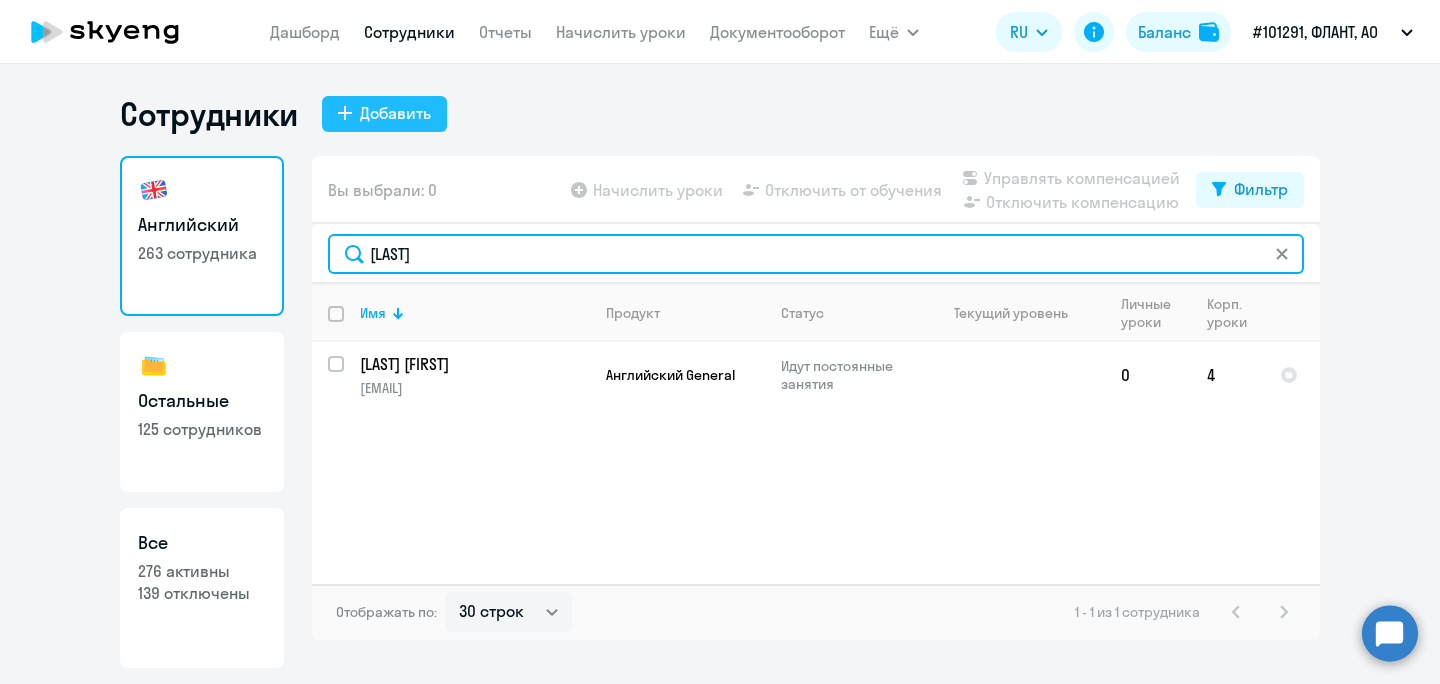 type on "[LAST]" 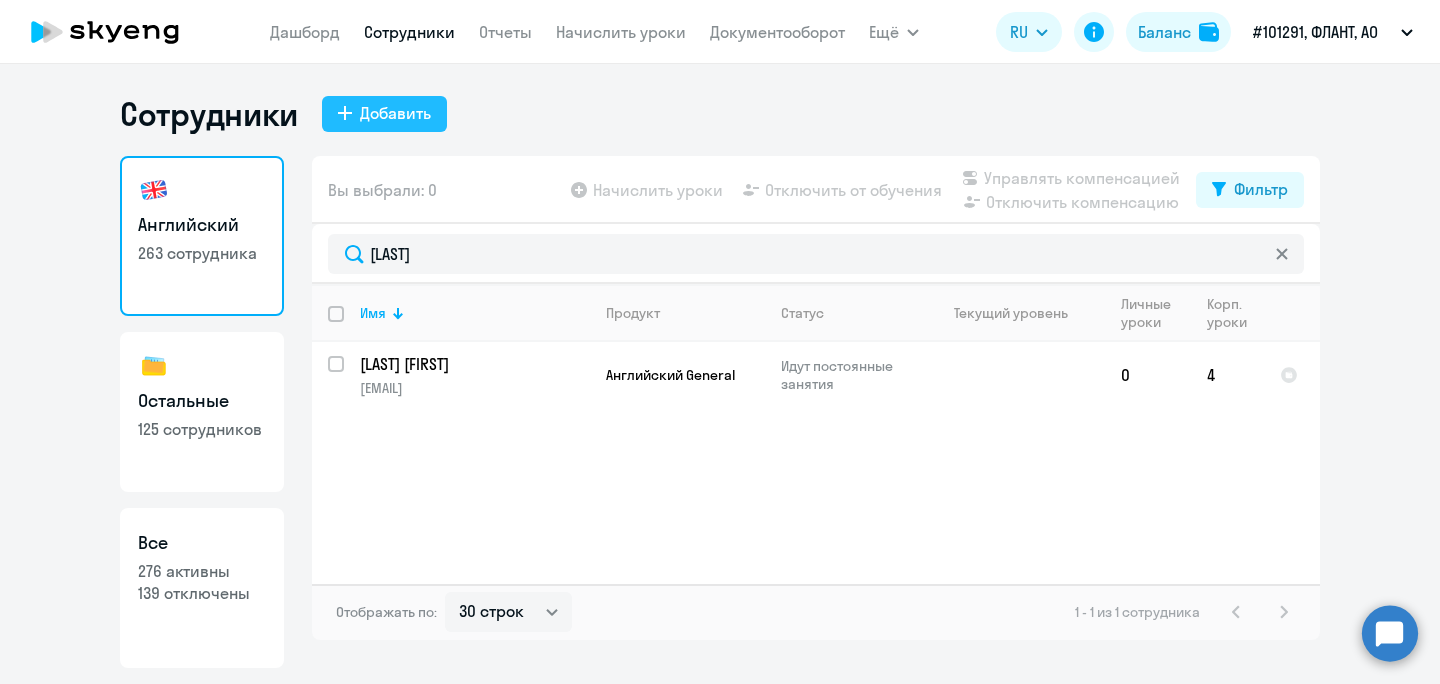 click on "Добавить" 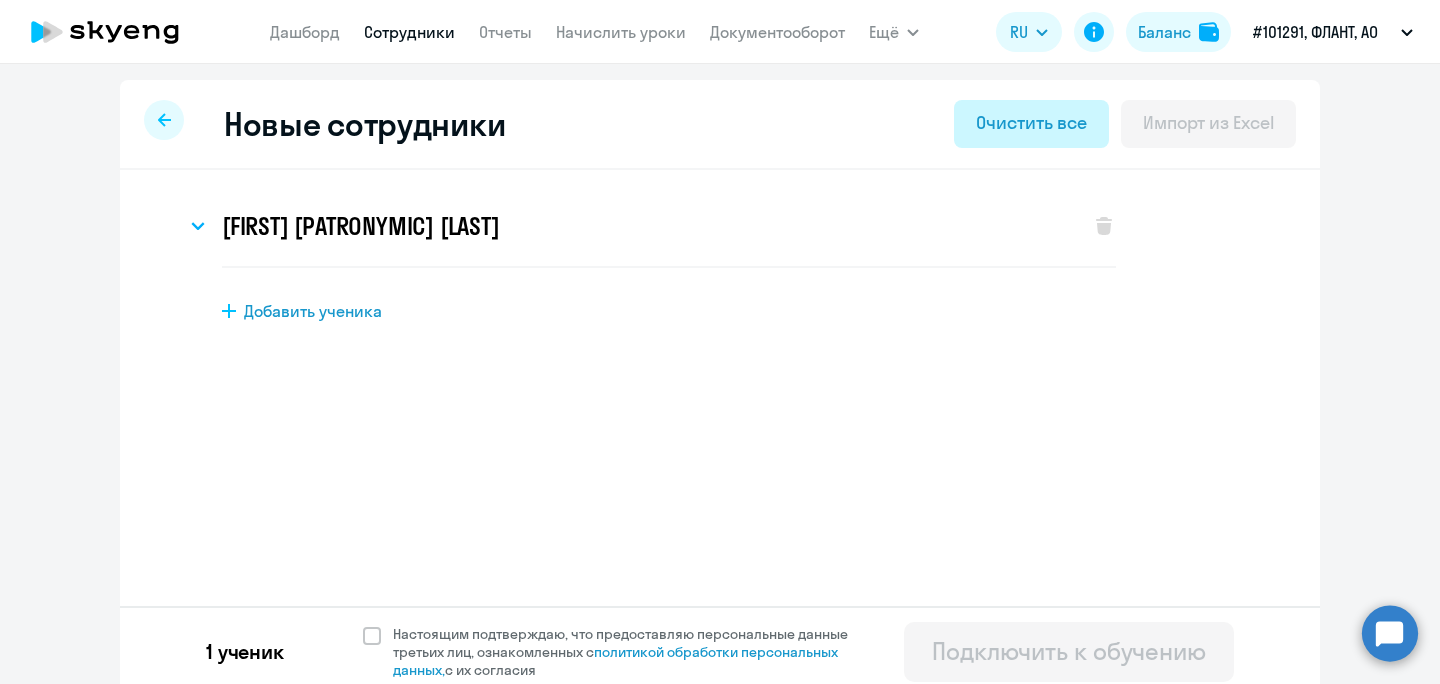 click on "Очистить все" 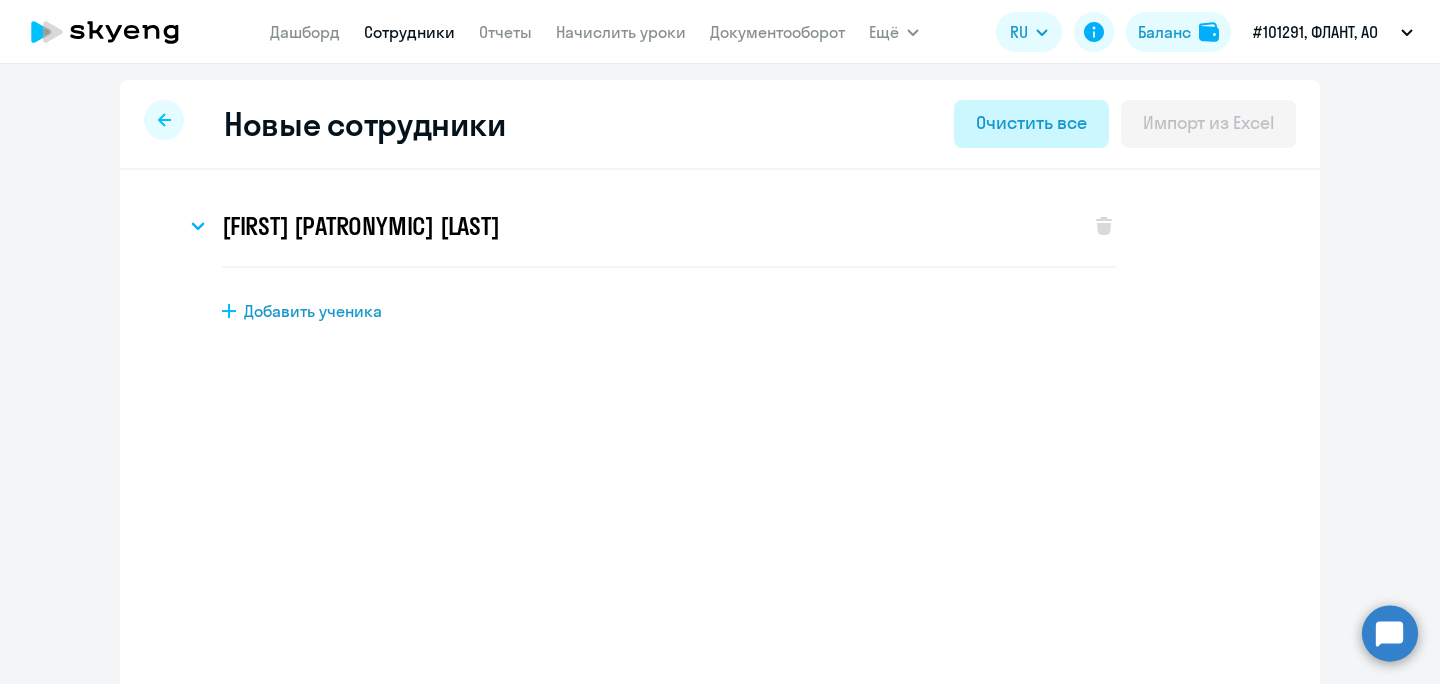 select on "english_adult_not_native_speaker" 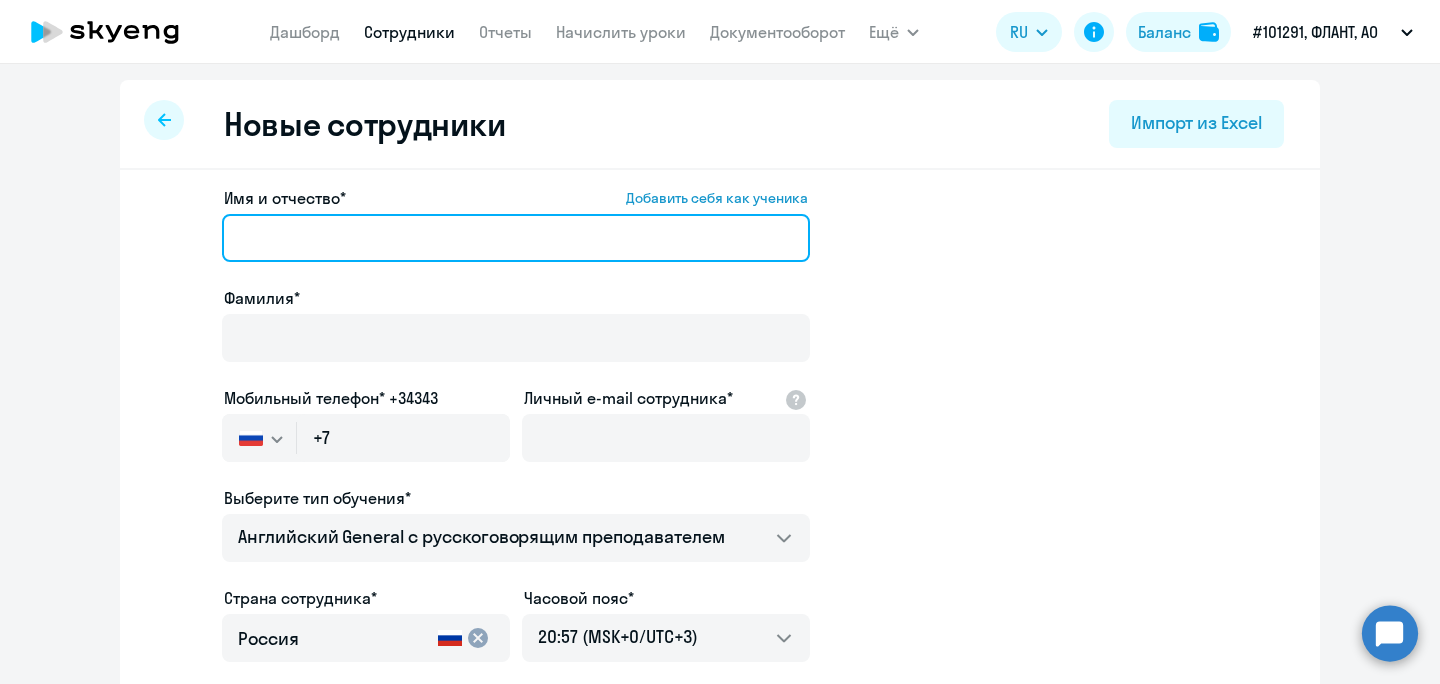 click on "Имя и отчество*  Добавить себя как ученика" at bounding box center (516, 238) 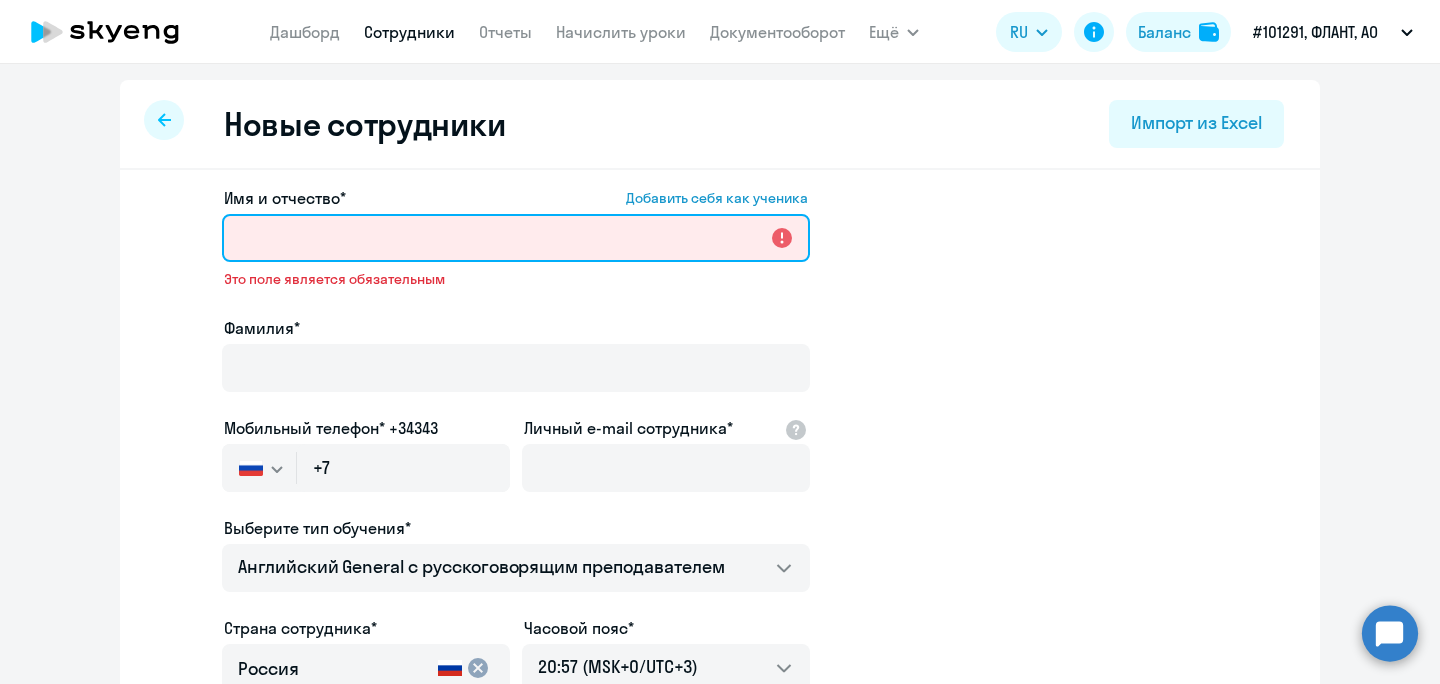 paste on "[LAST] [FIRST] [PATRONYMIC]" 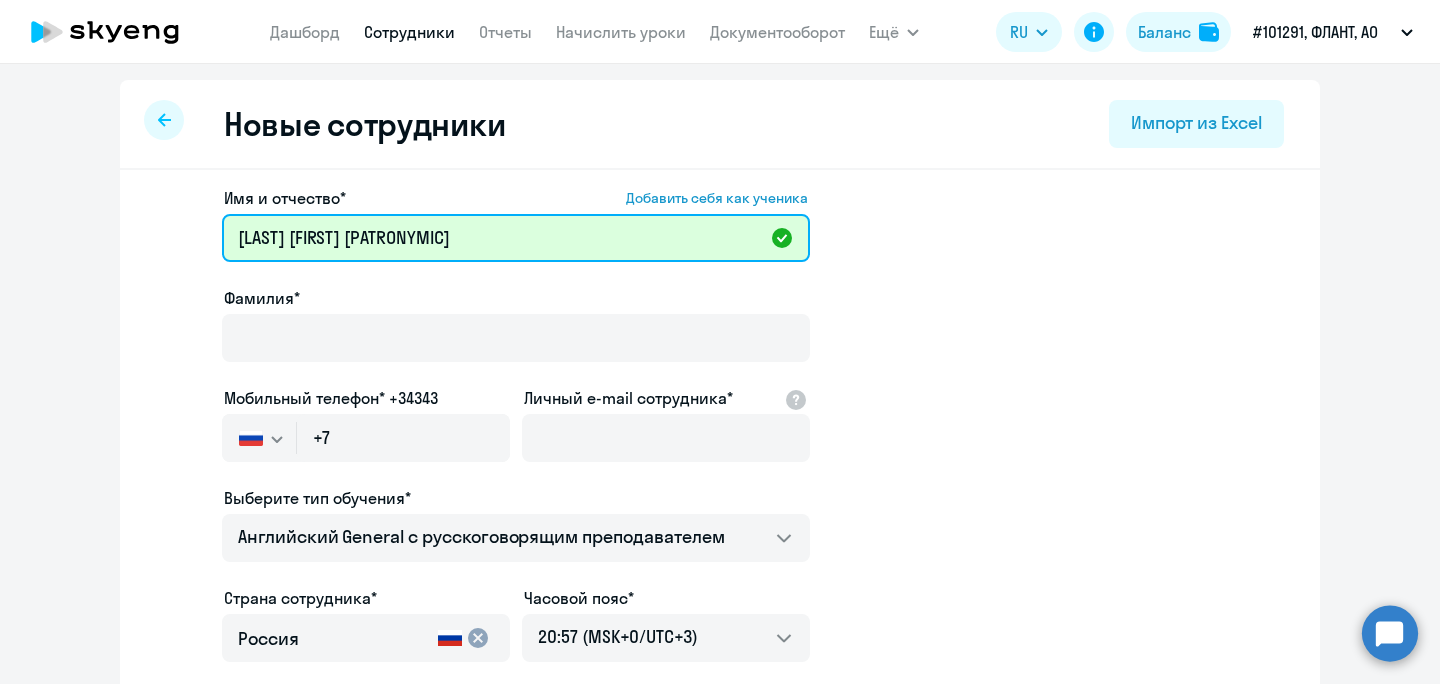 click on "[LAST] [FIRST] [PATRONYMIC]" at bounding box center [516, 238] 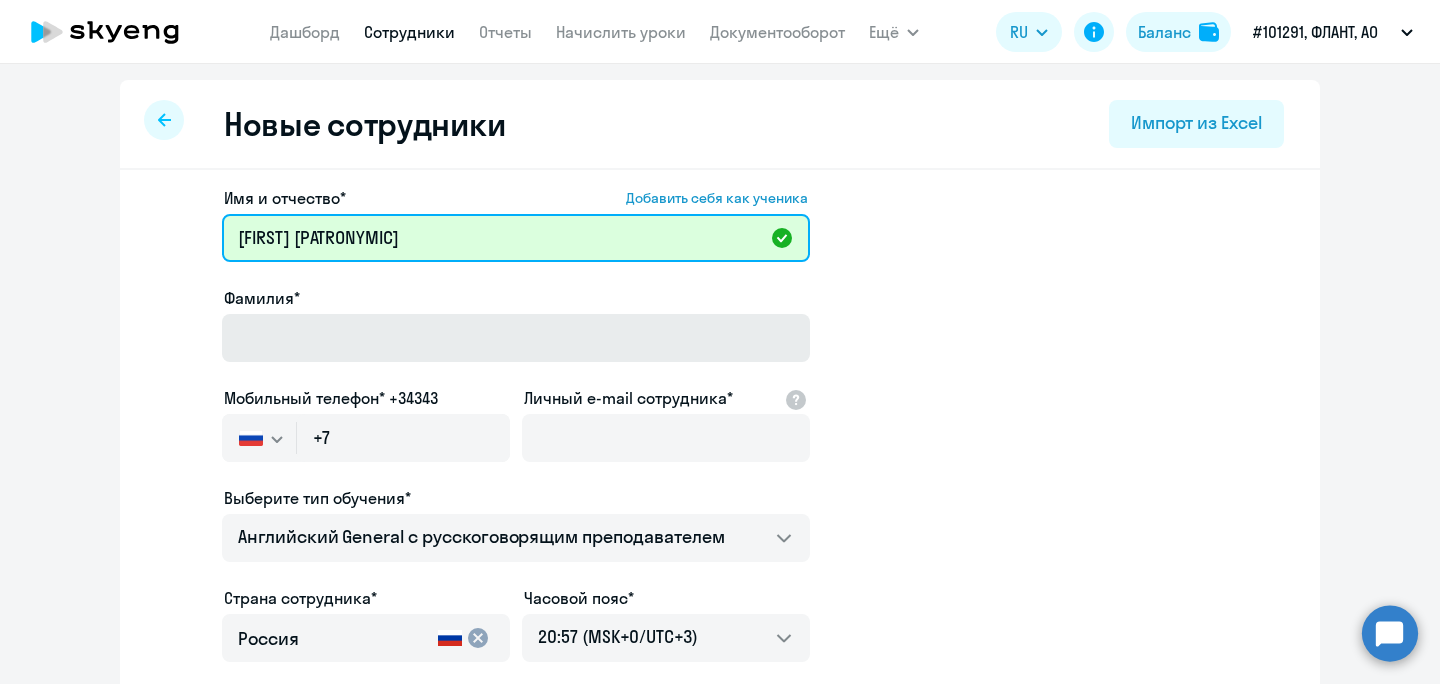 type on "[FIRST] [PATRONYMIC]" 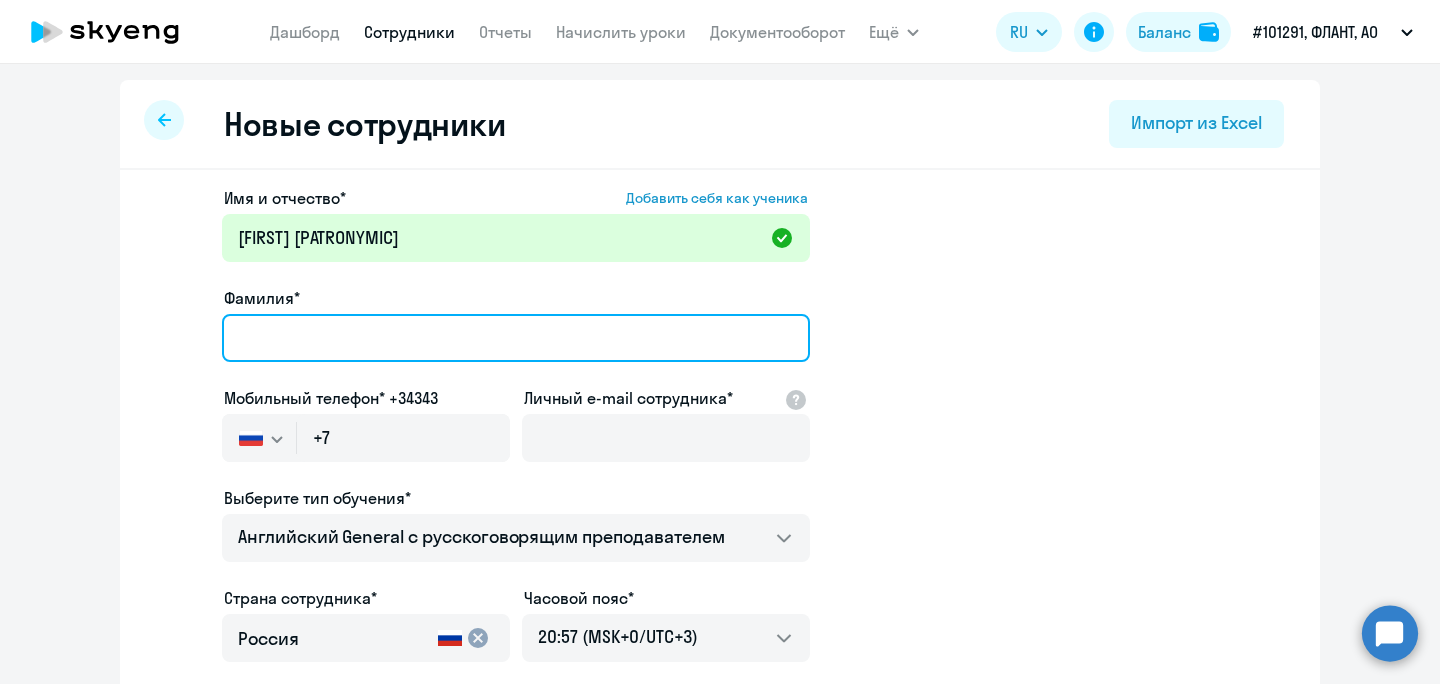 click on "Фамилия*" at bounding box center (516, 338) 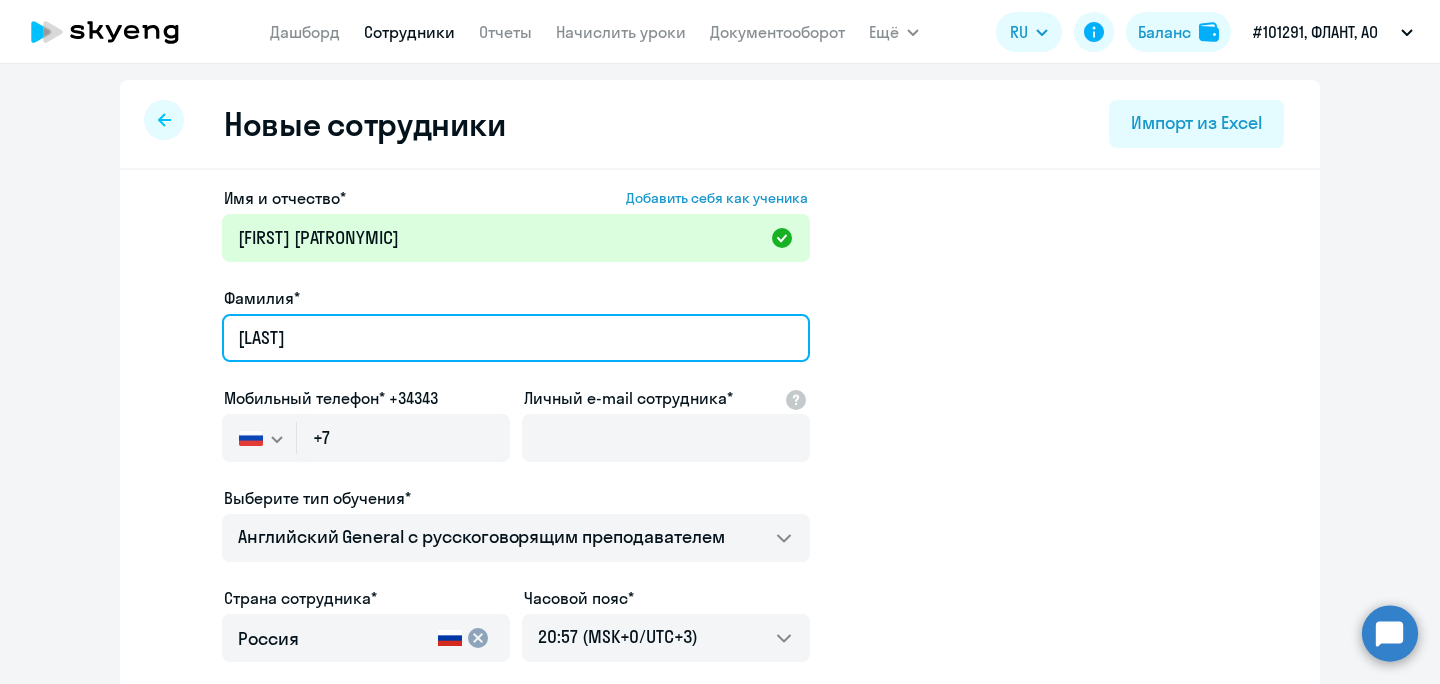 type on "[LAST]" 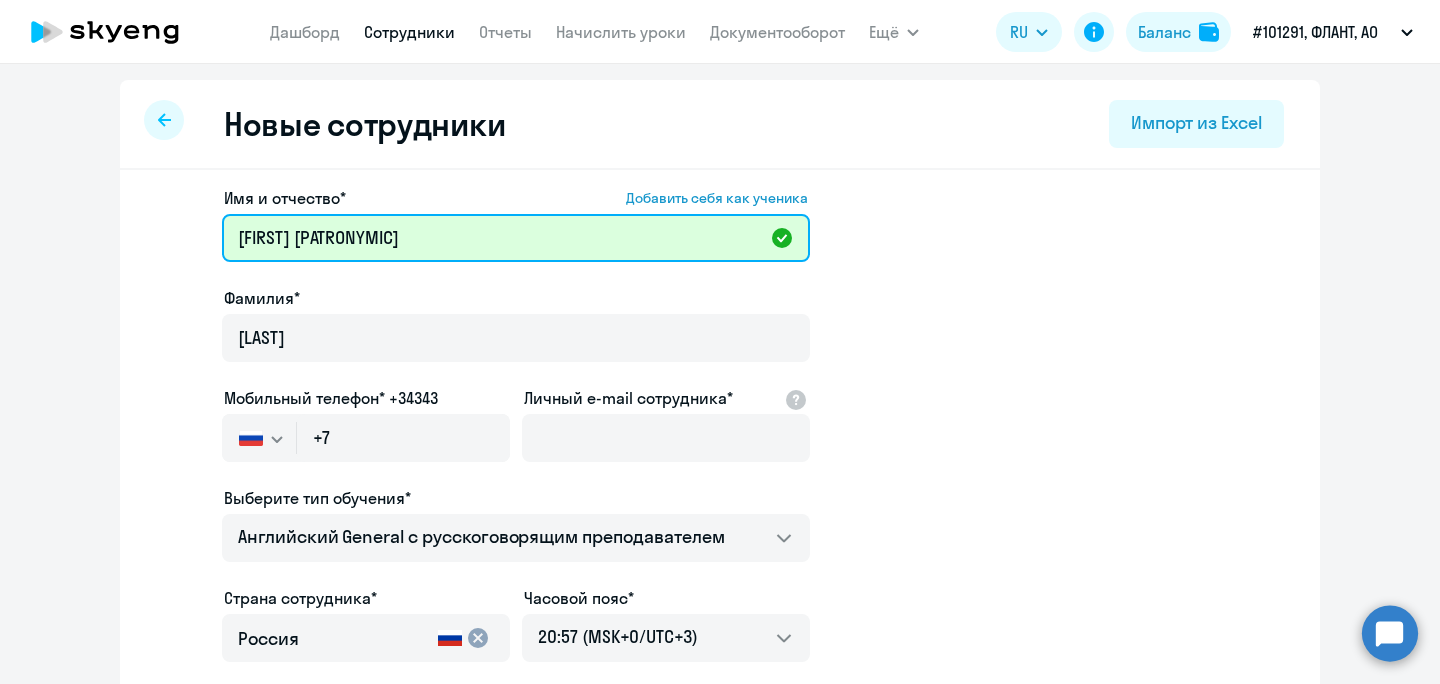 click on "[FIRST] [PATRONYMIC]" at bounding box center [516, 238] 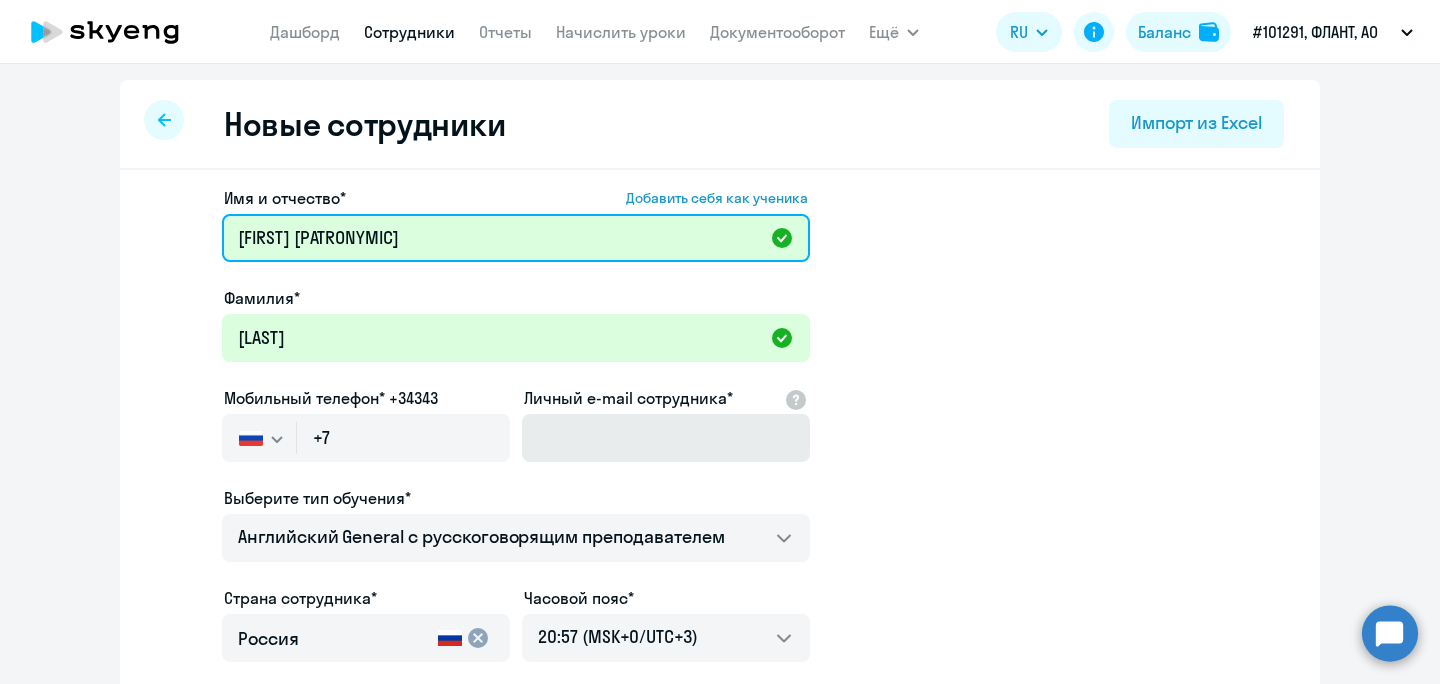 type on "[FIRST] [PATRONYMIC]" 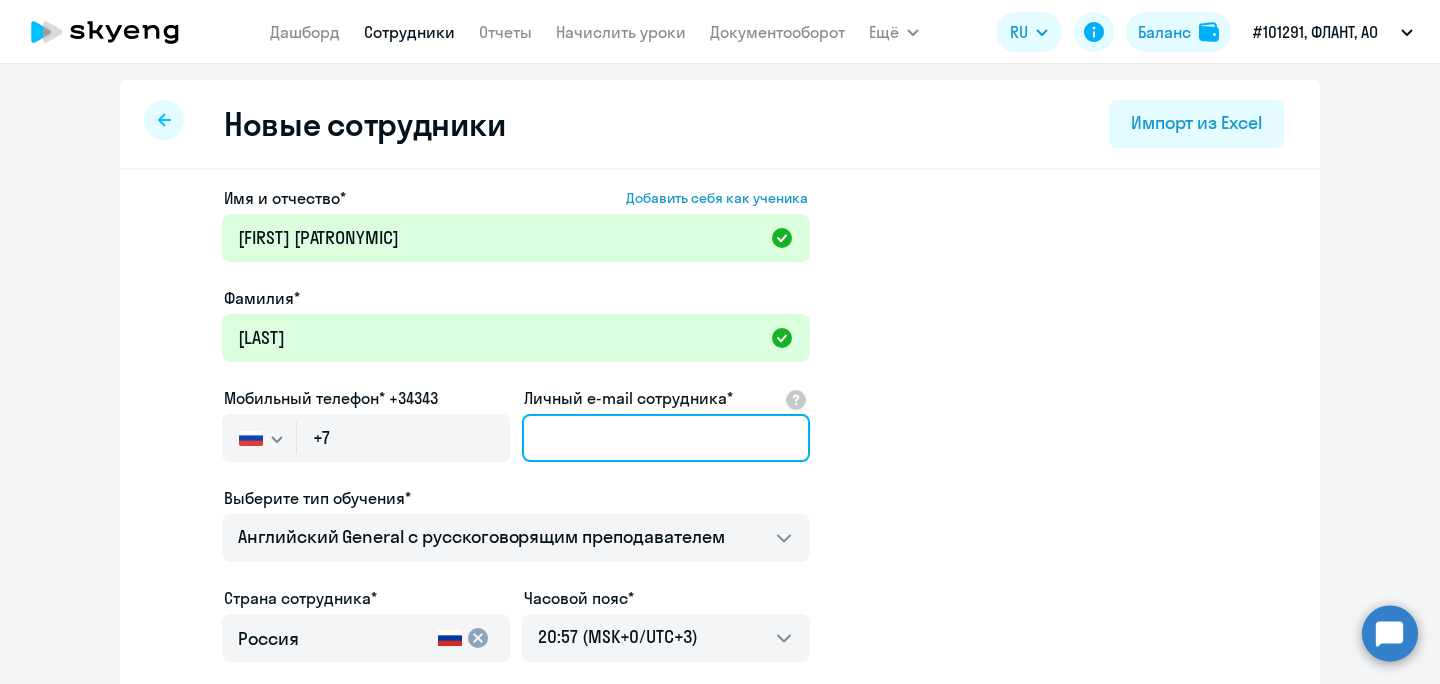 click on "Личный e-mail сотрудника*" at bounding box center [666, 438] 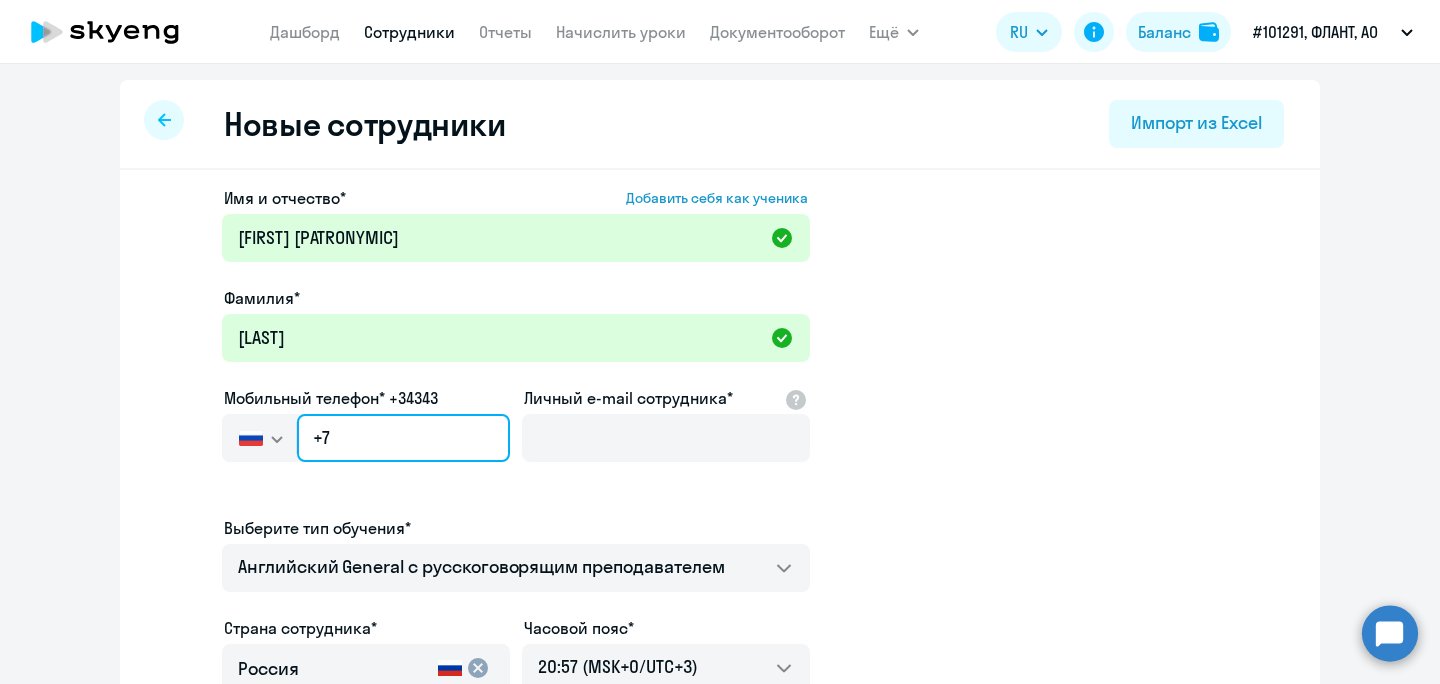 click on "+7" 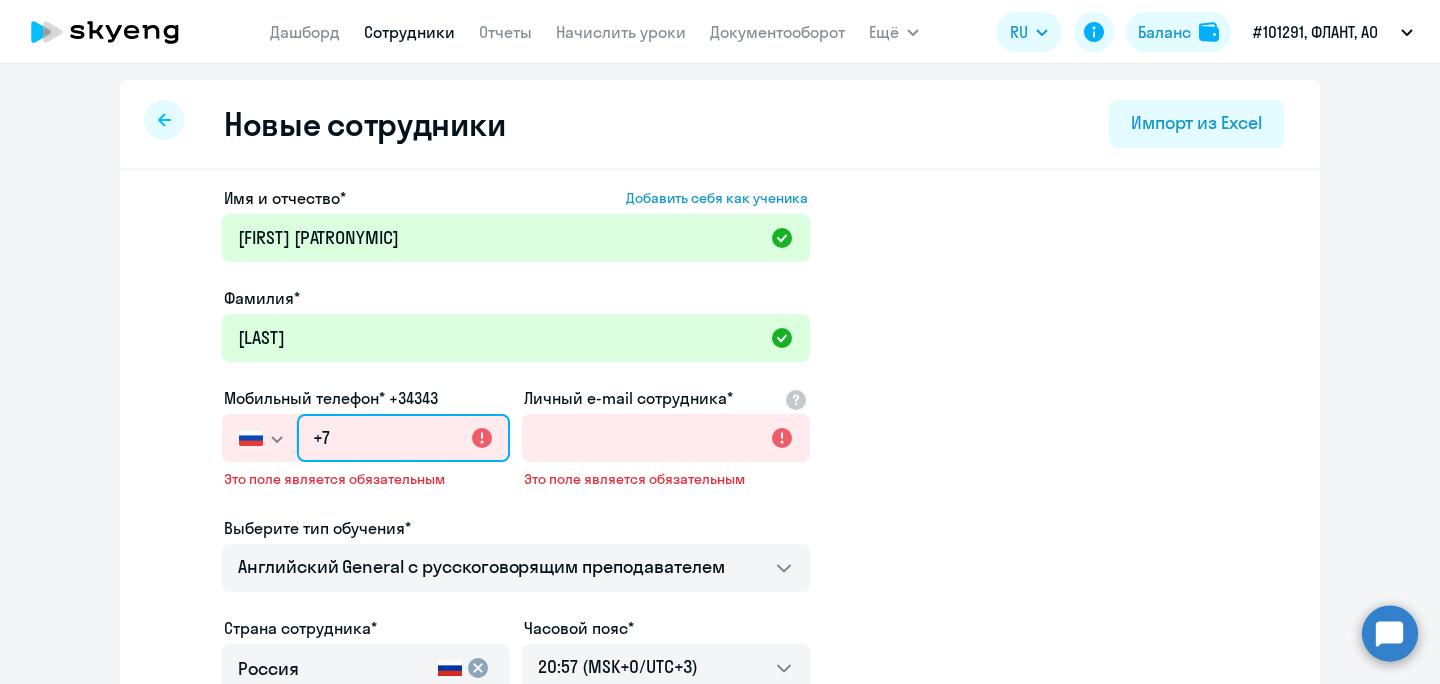 paste on "[PHONE]" 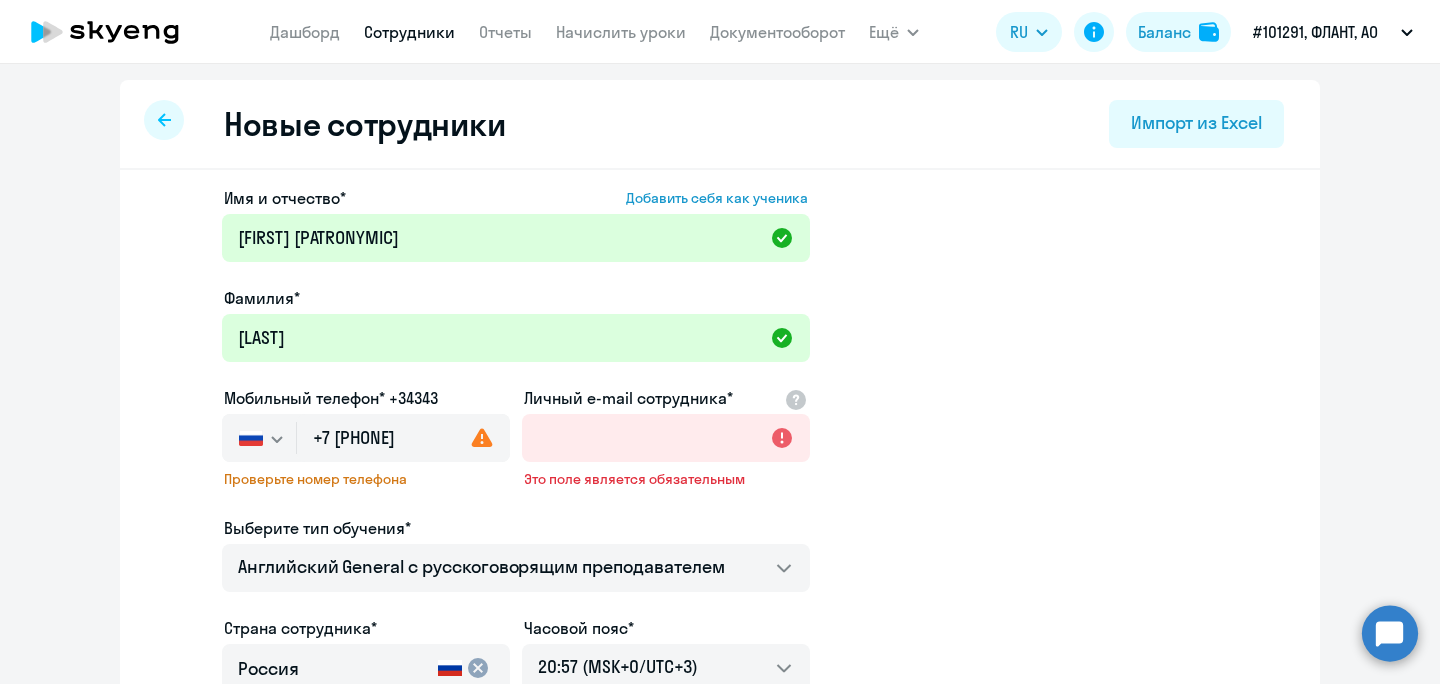 click 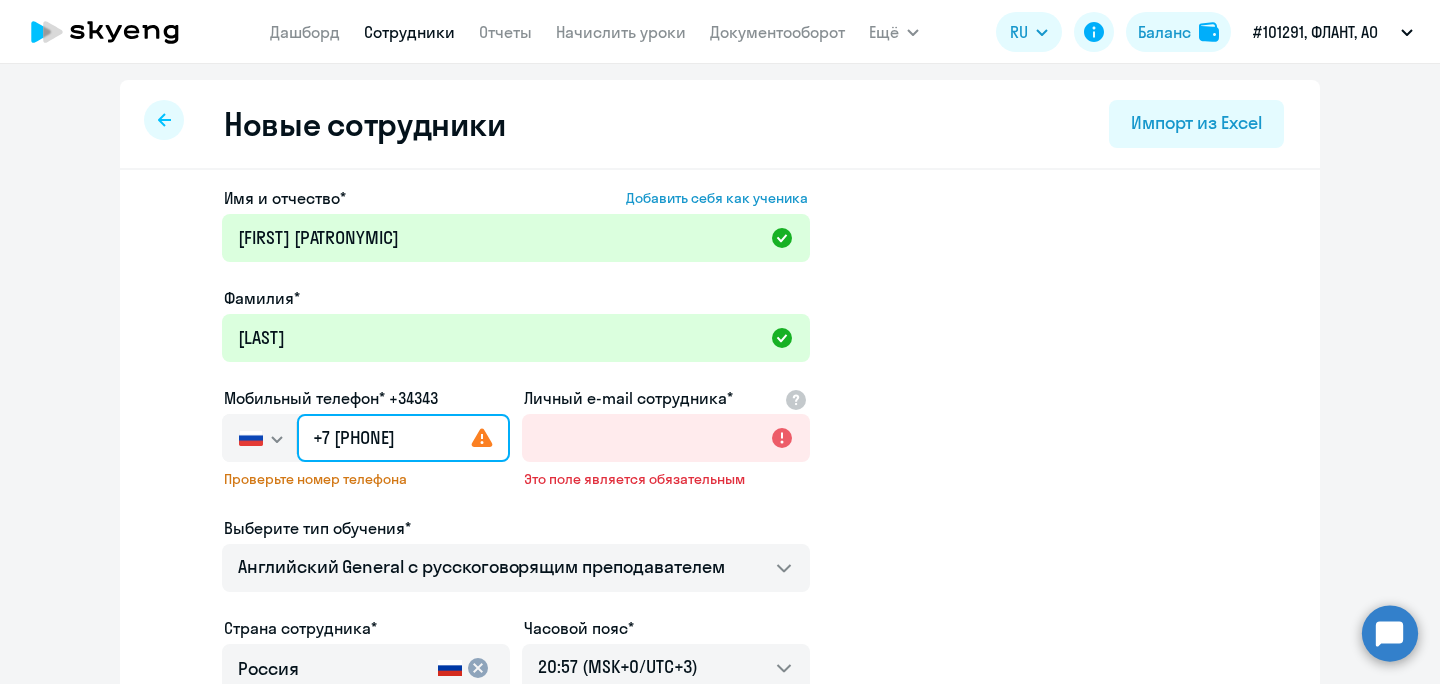 click on "+7 [PHONE]" 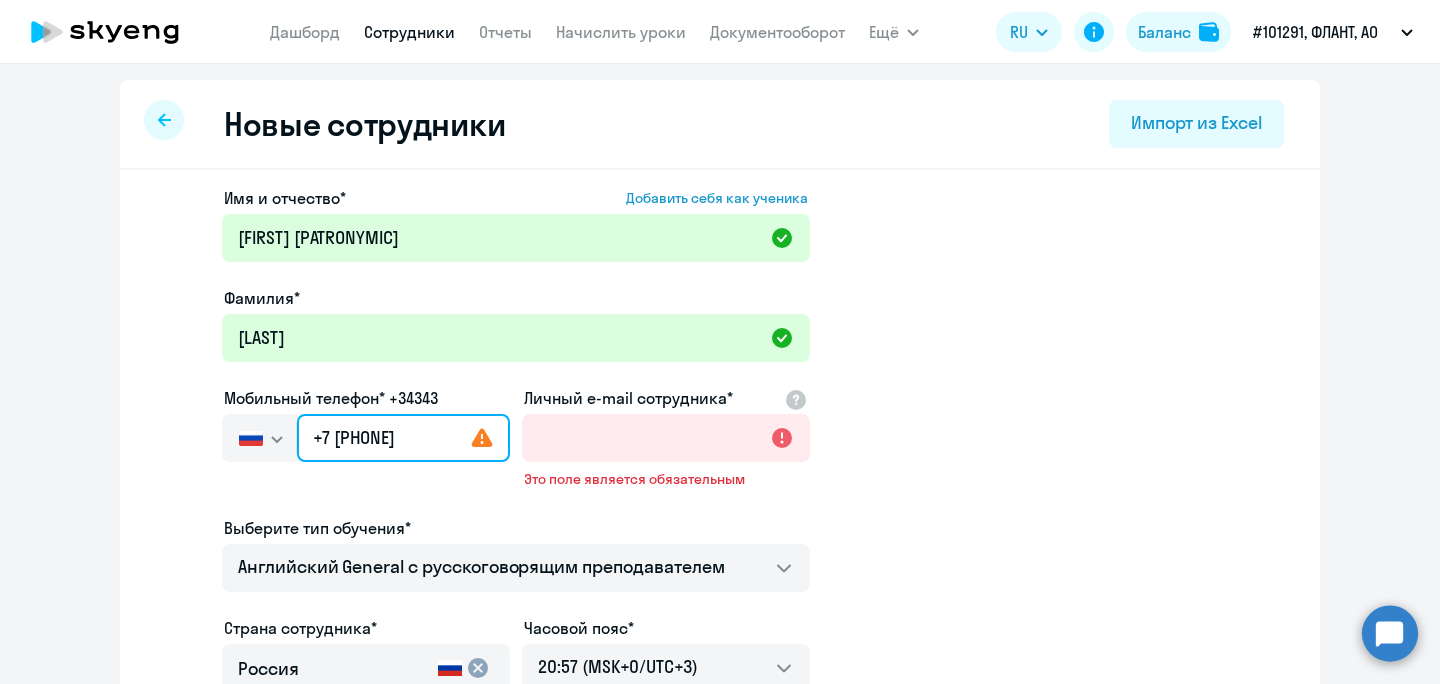 type on "+7 [PHONE]" 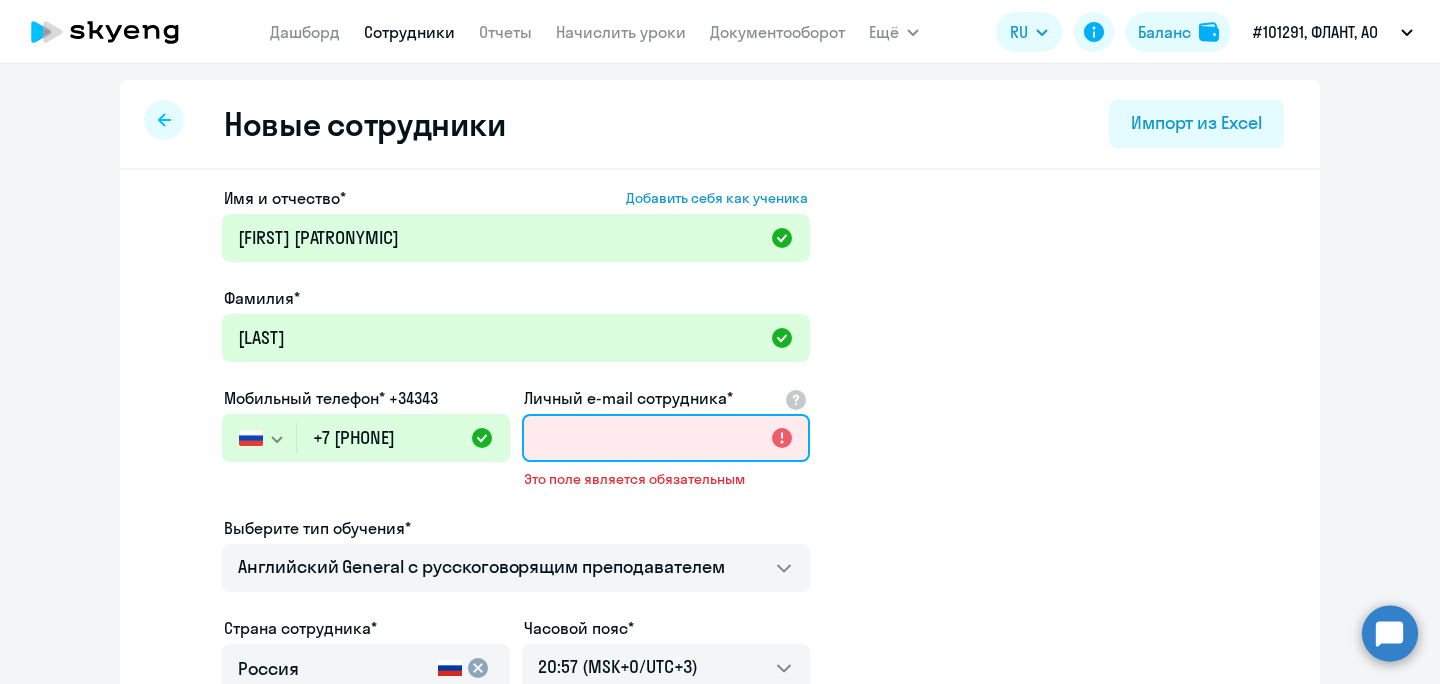 paste on "[EMAIL]" 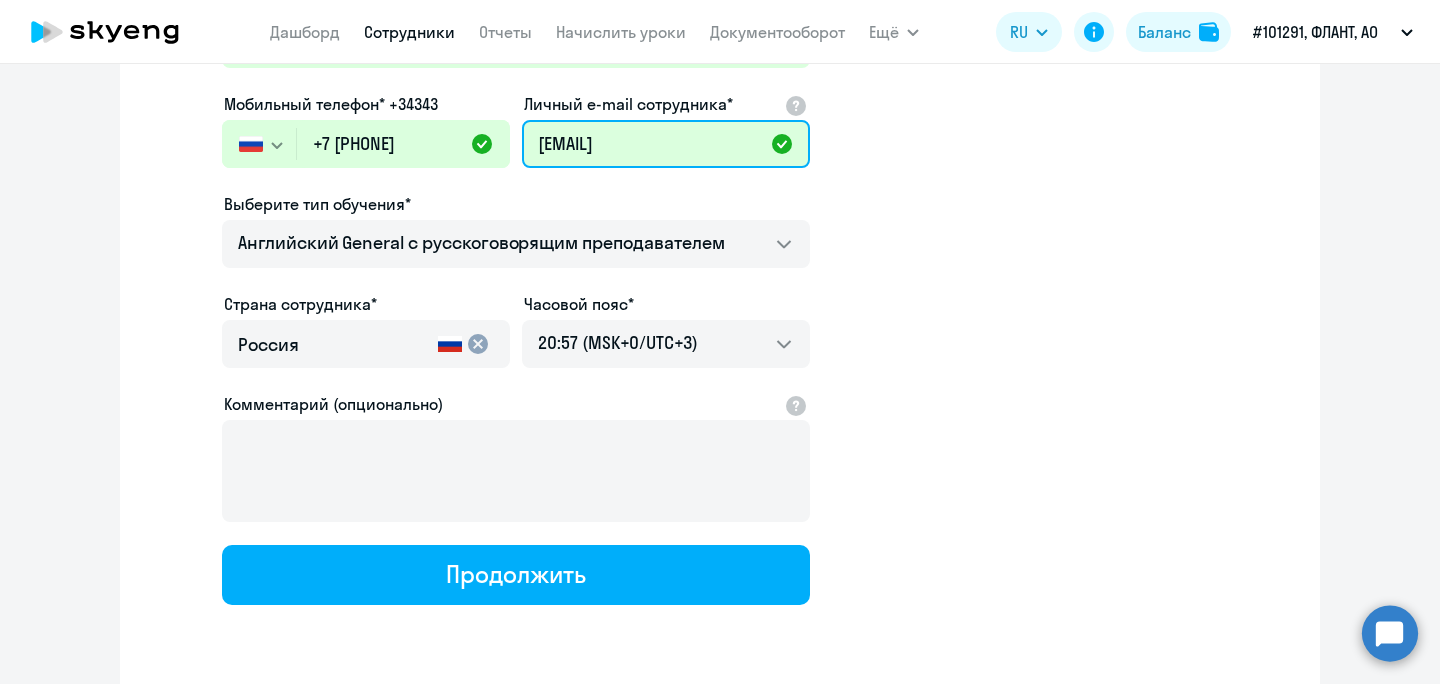 scroll, scrollTop: 303, scrollLeft: 0, axis: vertical 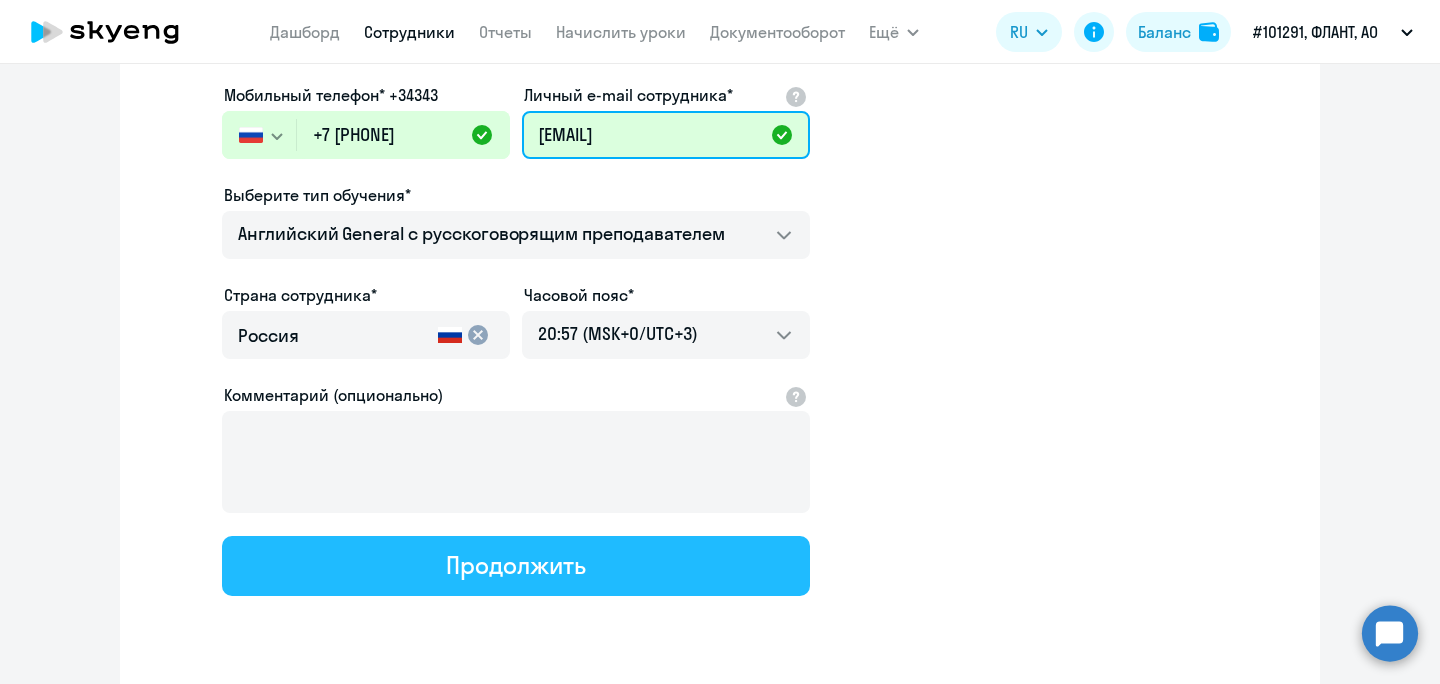 type on "[EMAIL]" 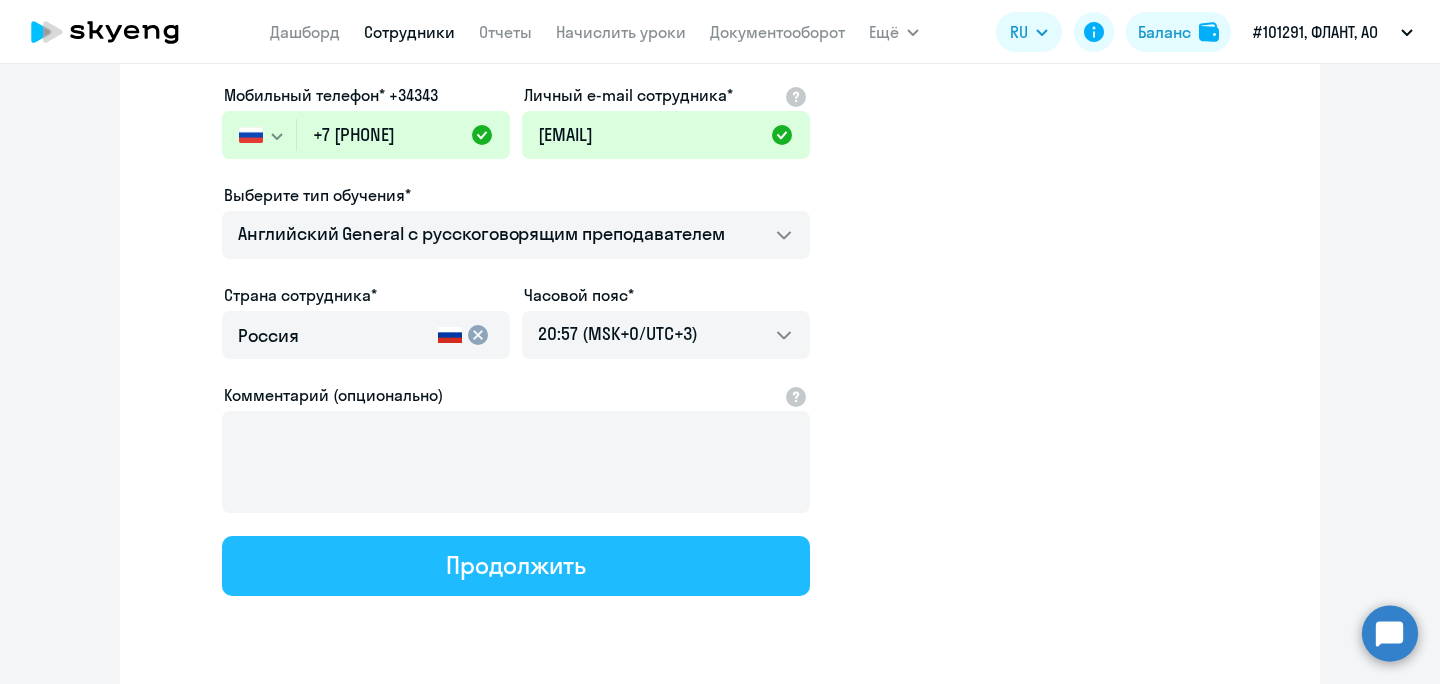 click on "Продолжить" 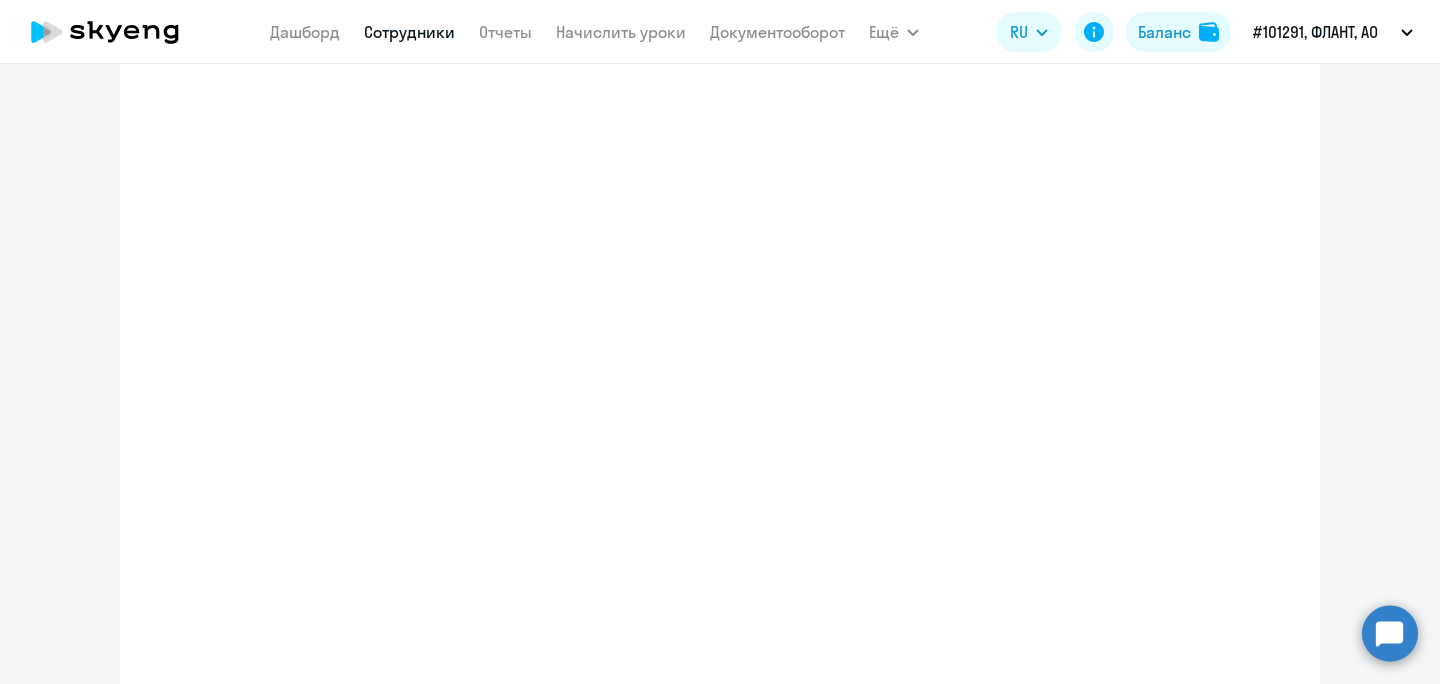 select on "english_adult_not_native_speaker" 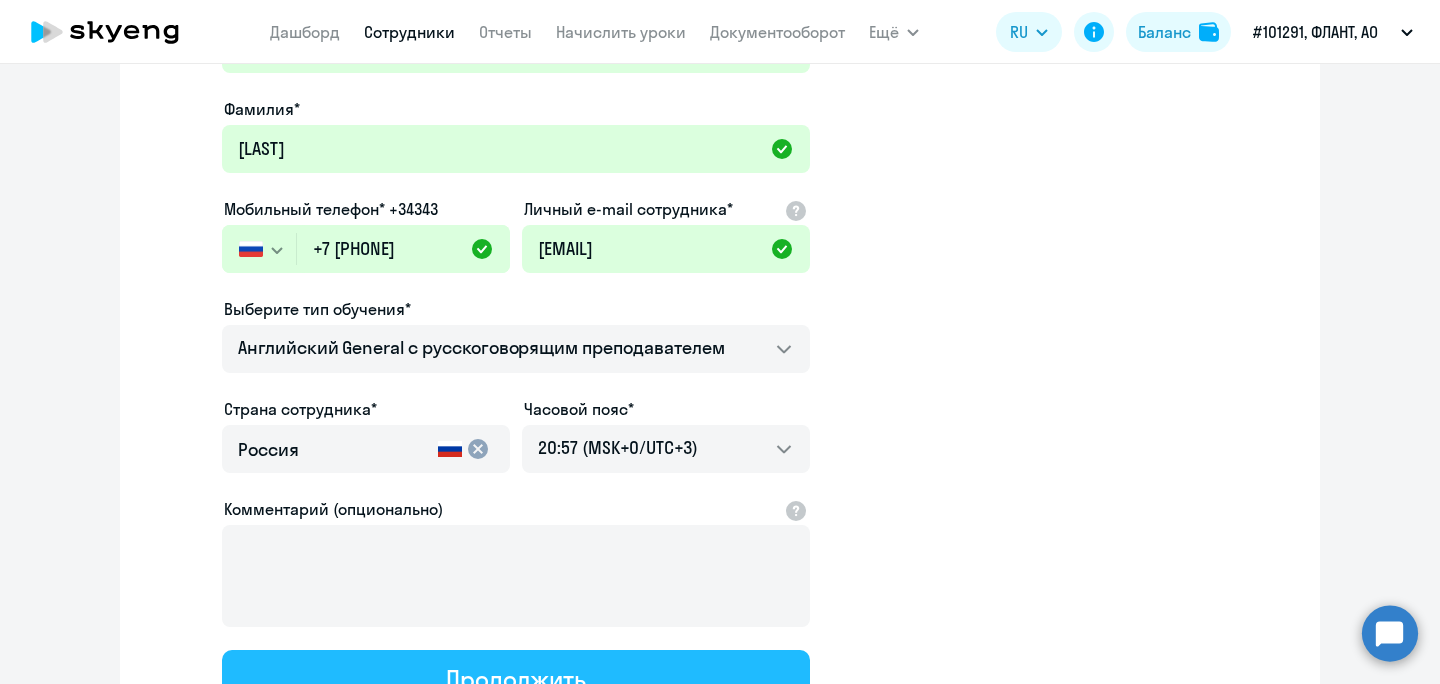 scroll, scrollTop: 0, scrollLeft: 0, axis: both 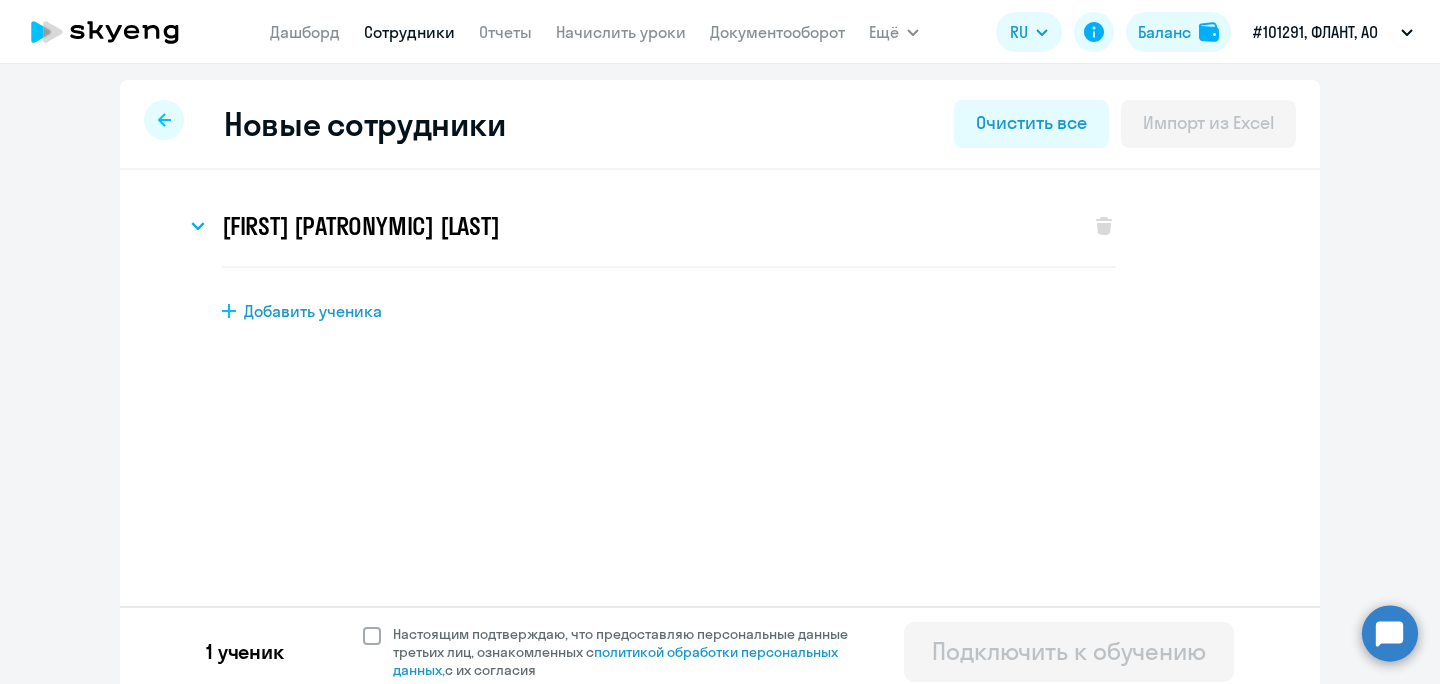 click 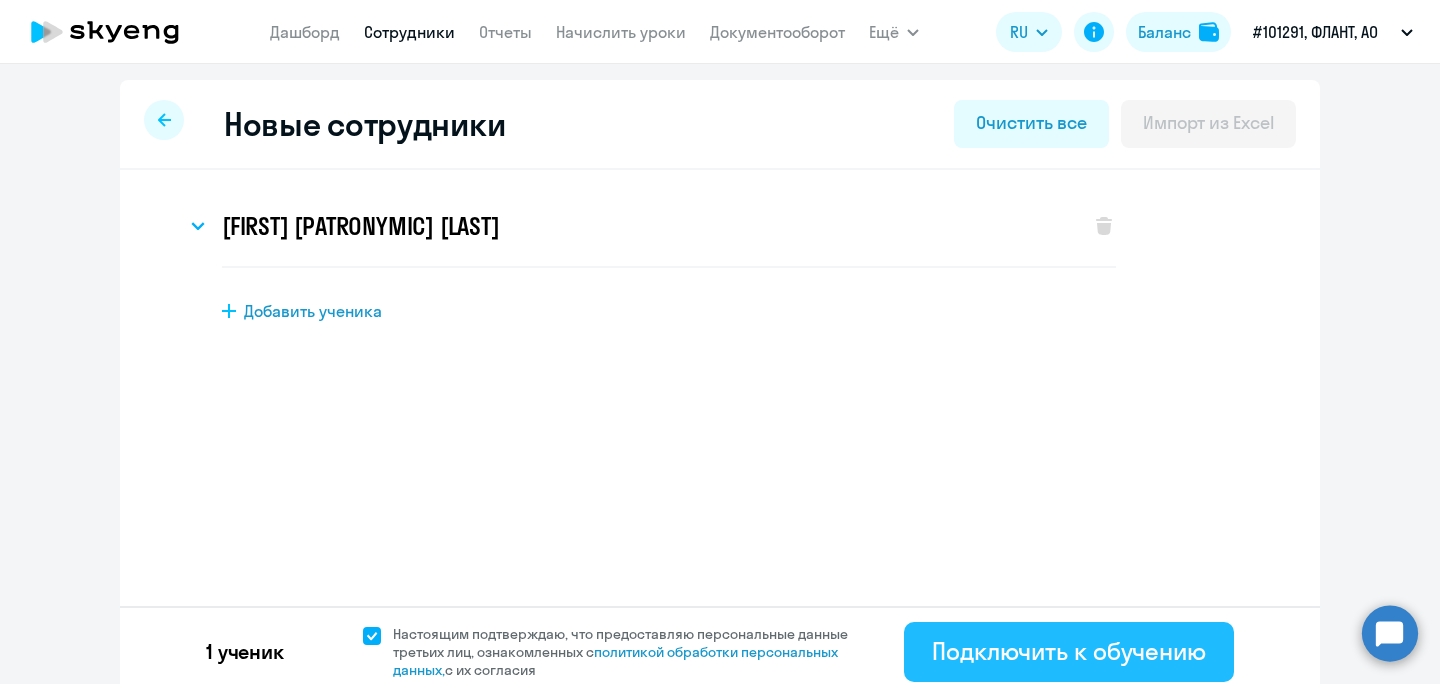 click on "Подключить к обучению" 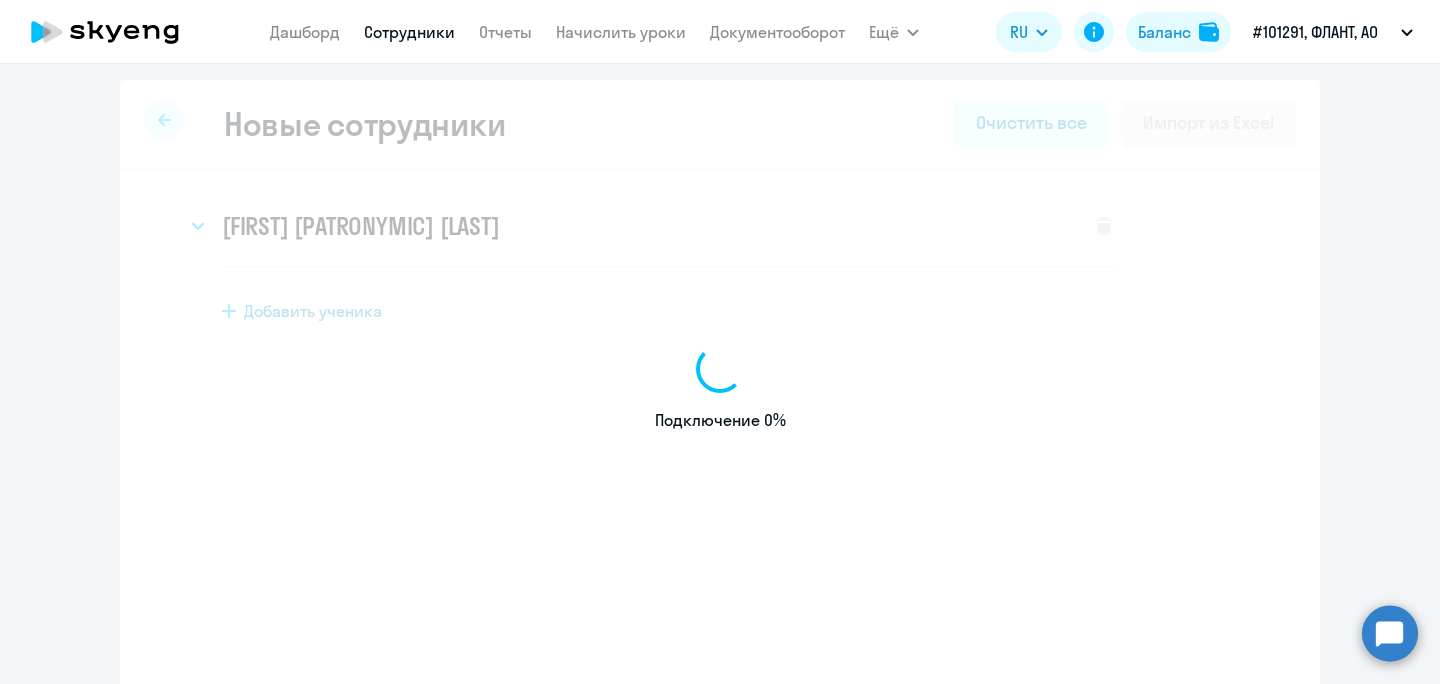 select on "english_adult_not_native_speaker" 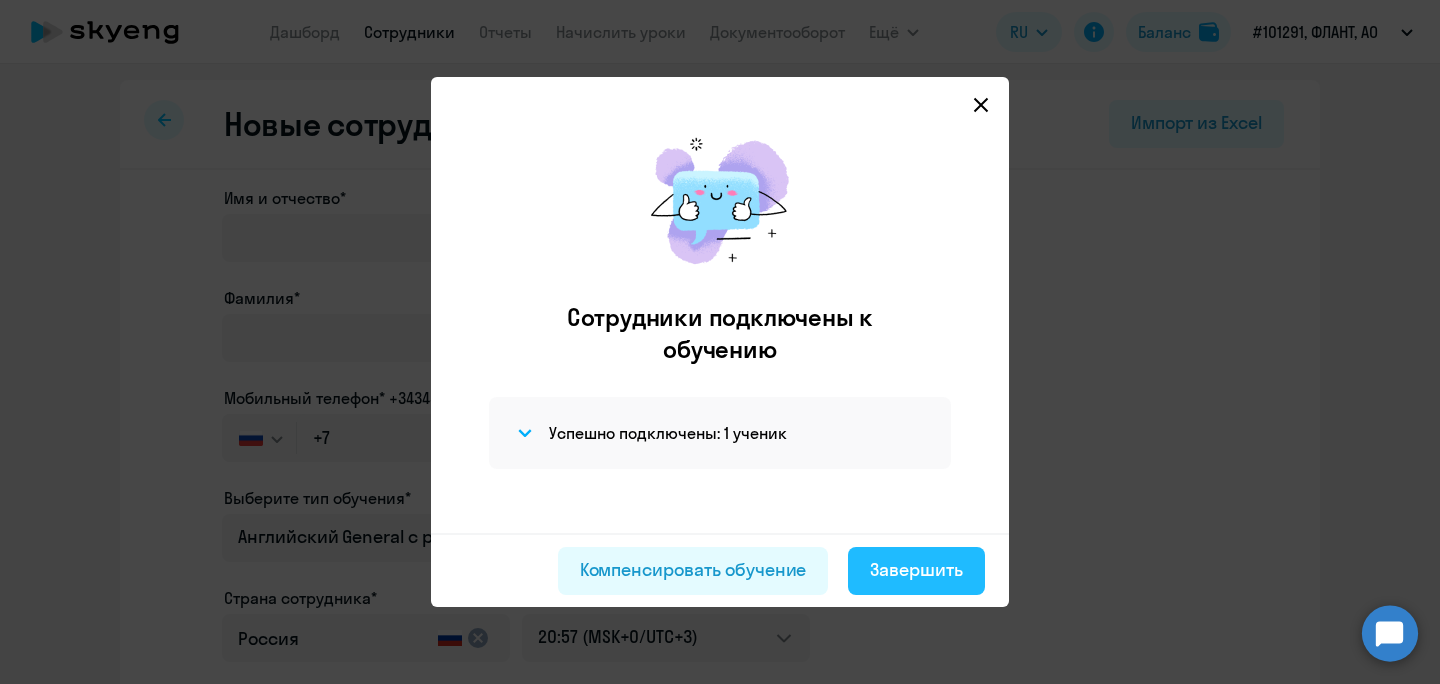 click on "Завершить" at bounding box center (916, 570) 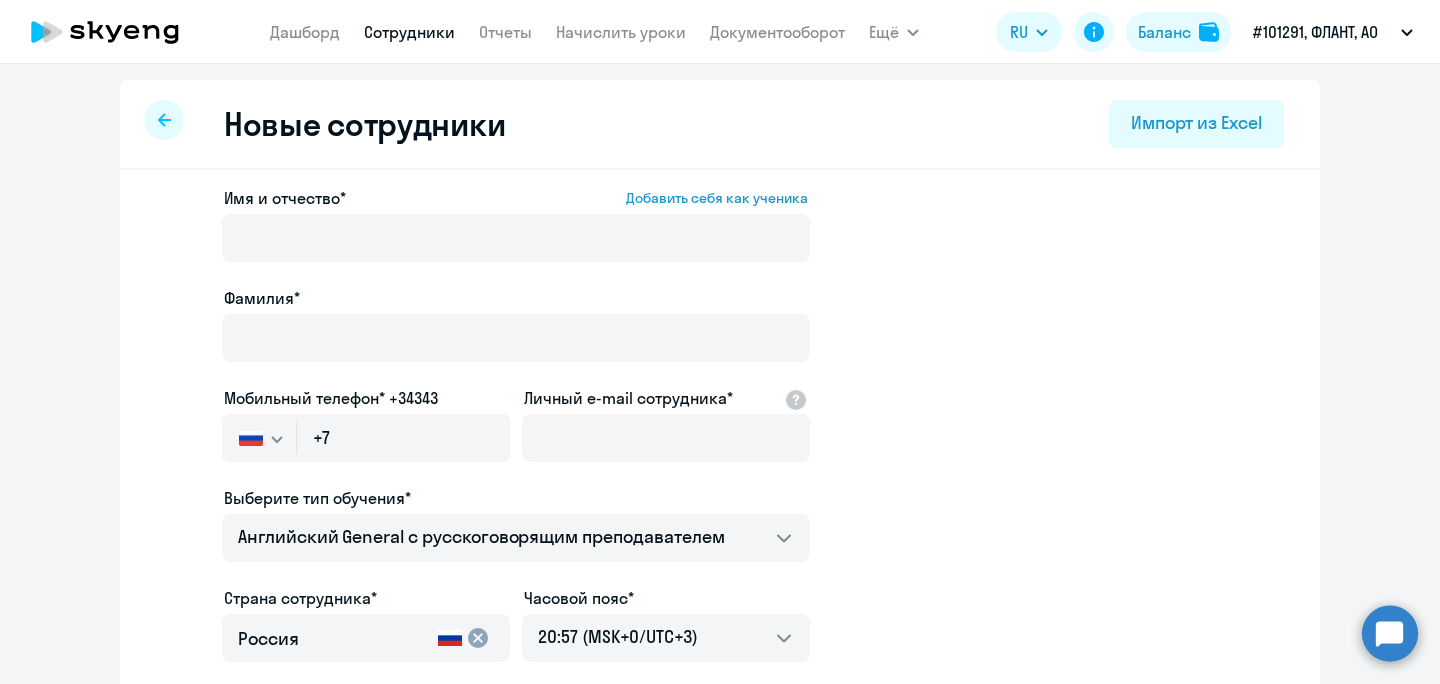 select on "30" 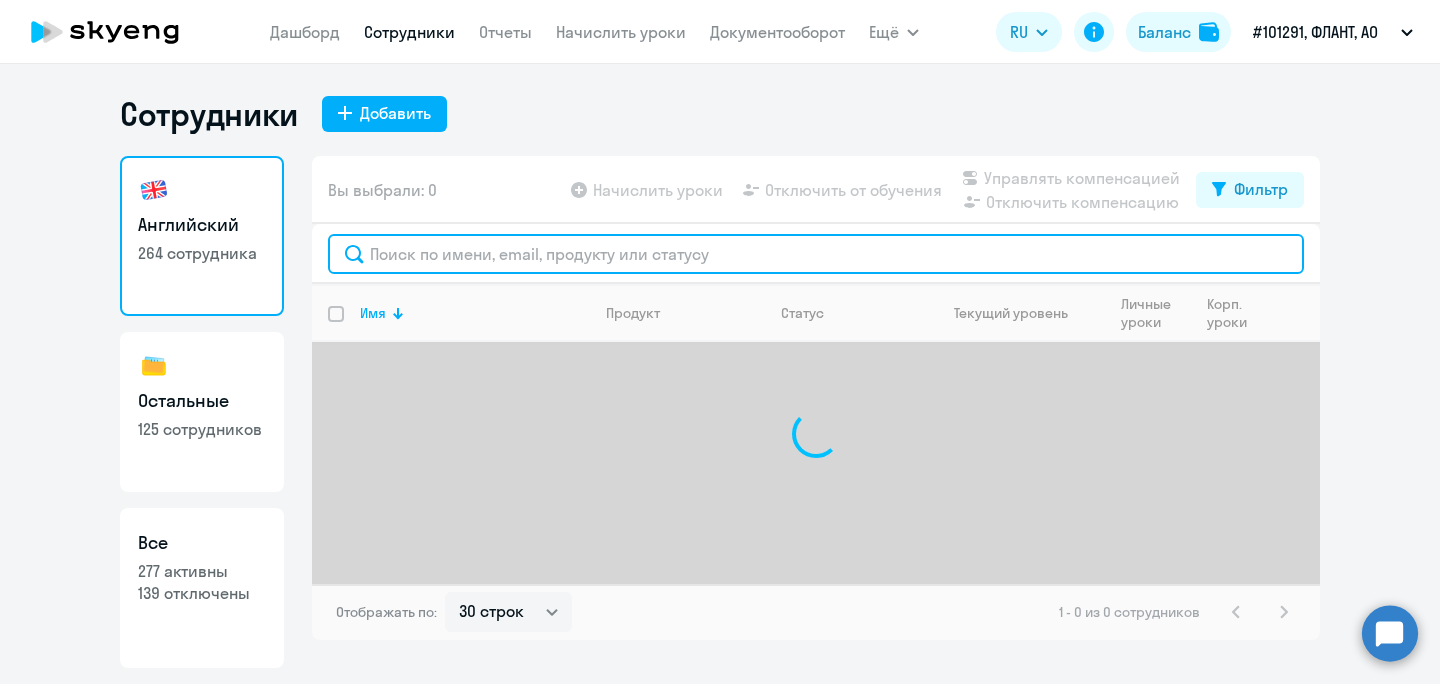 click 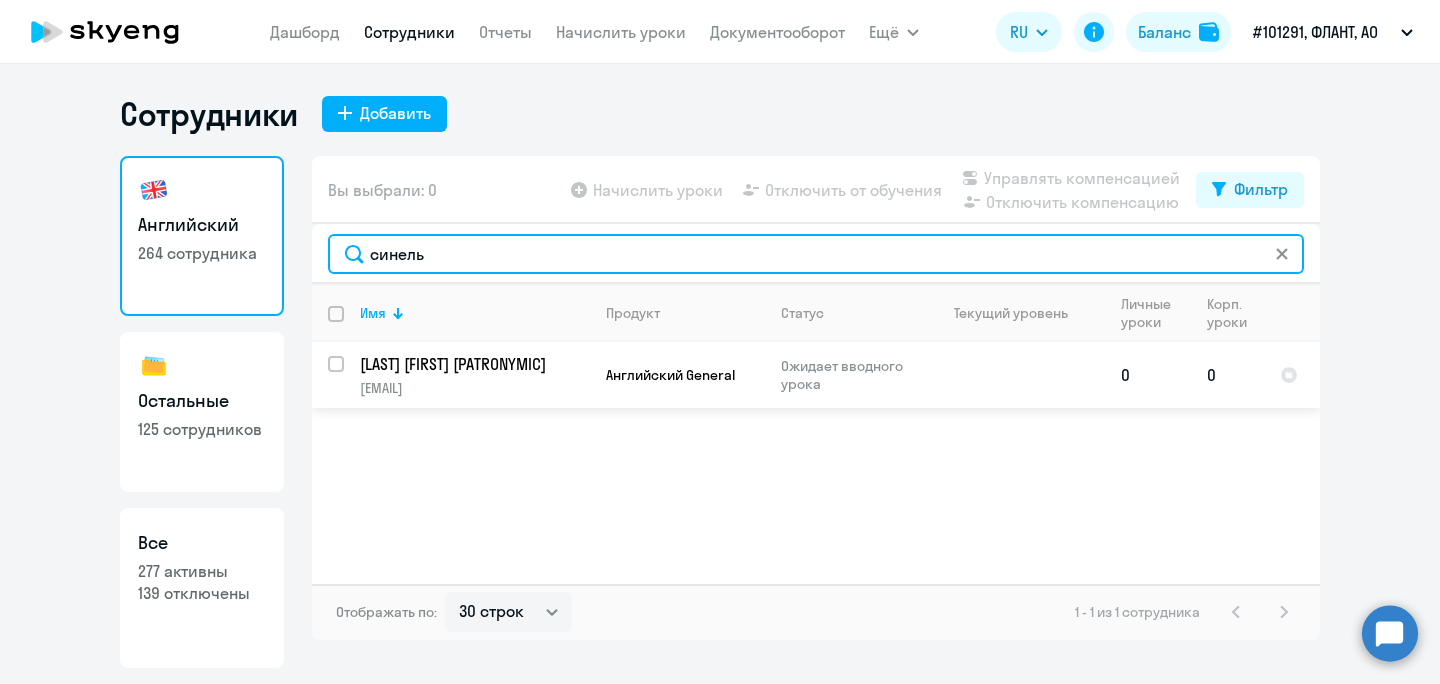 type on "синель" 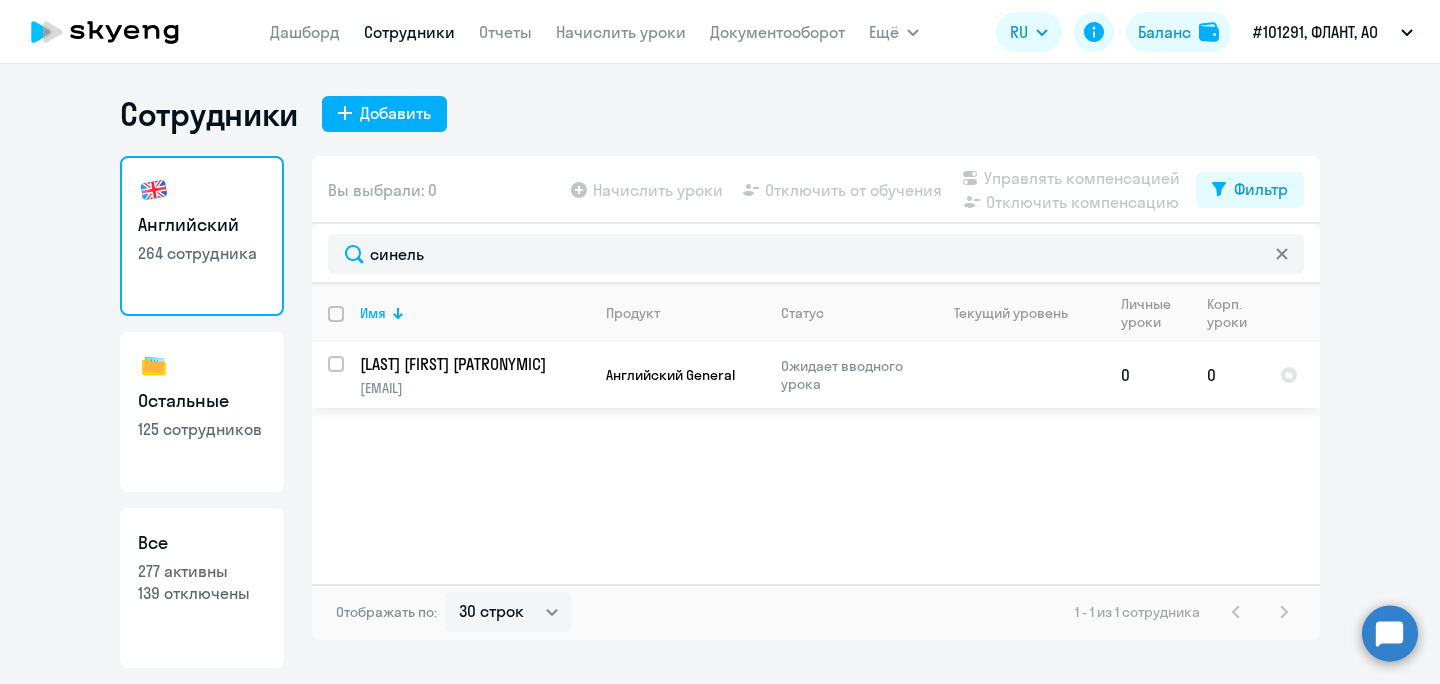 click at bounding box center [348, 376] 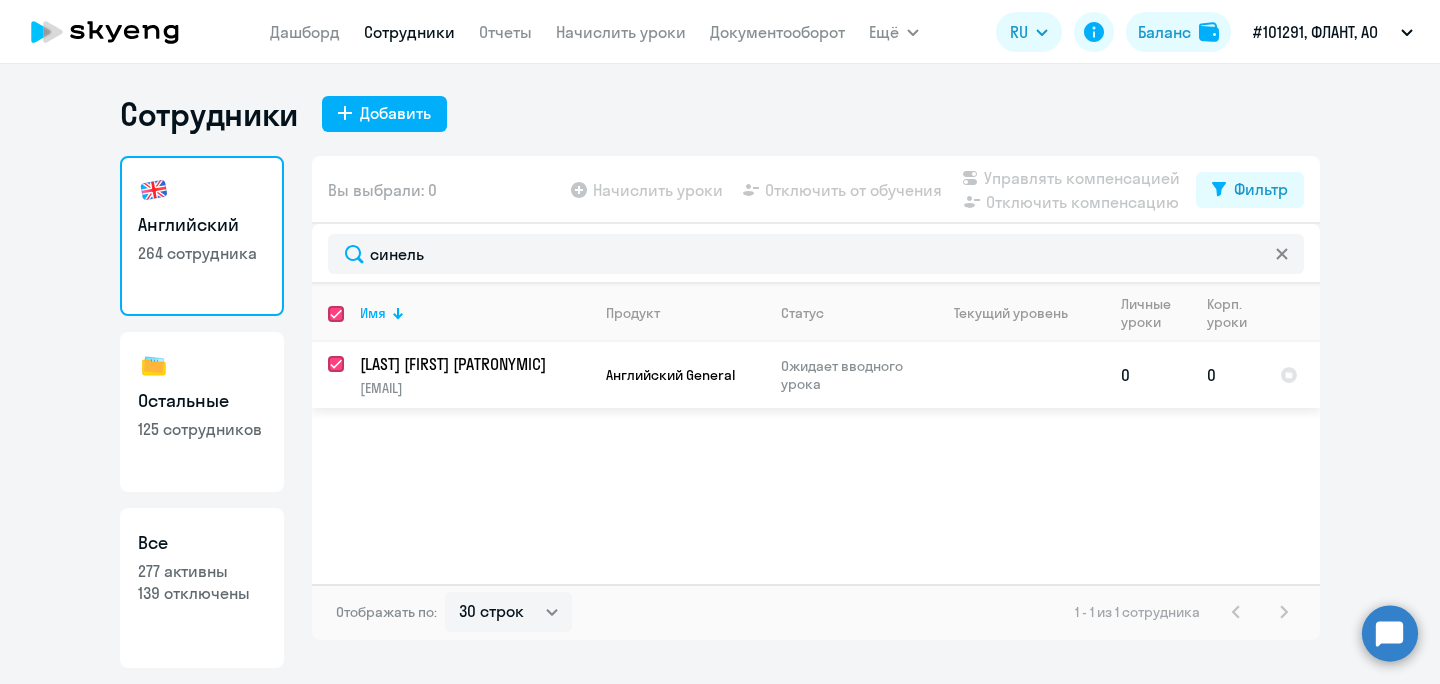 checkbox on "true" 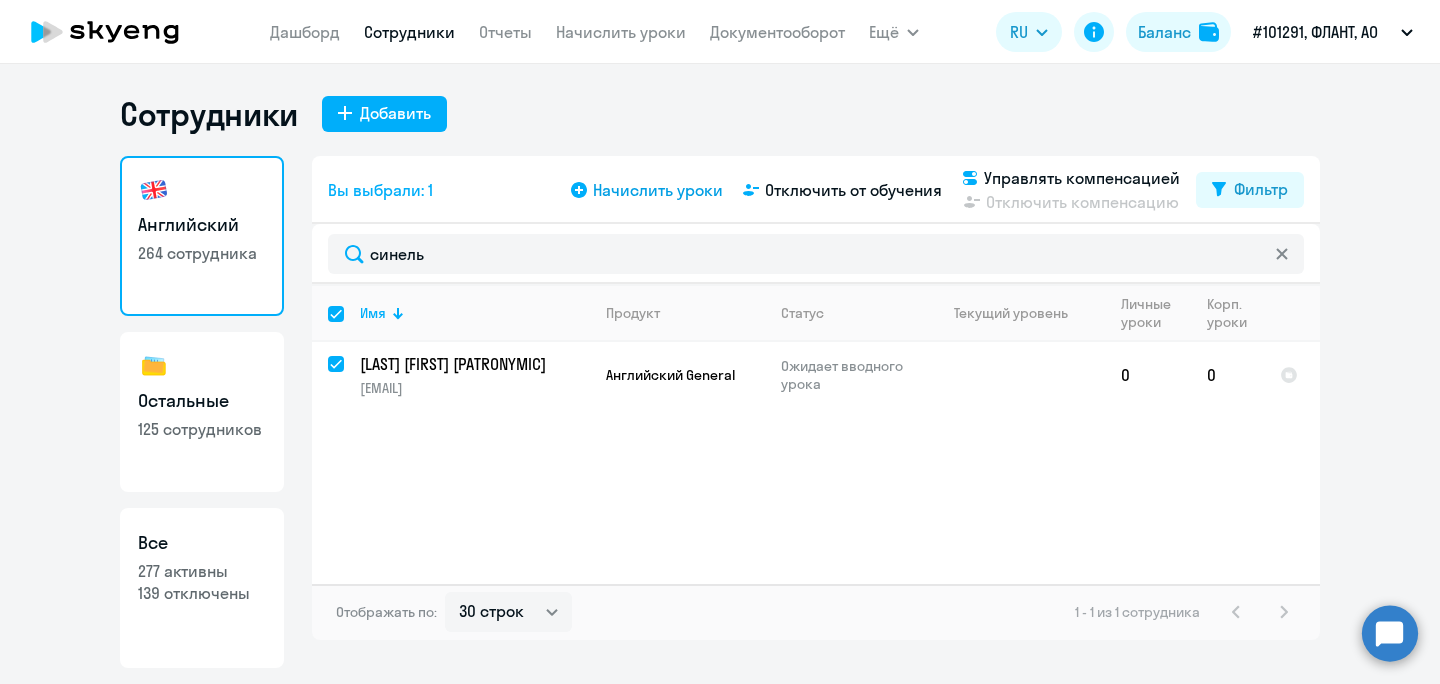 click on "Начислить уроки" 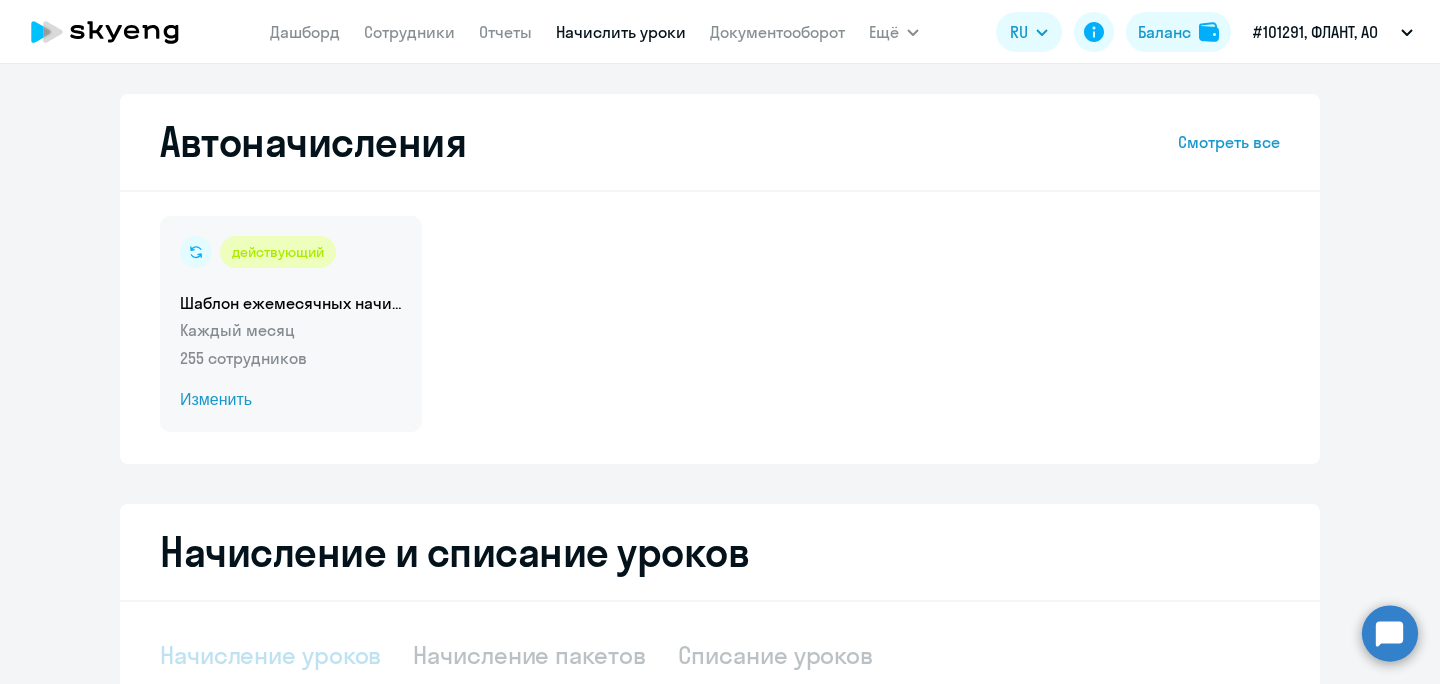 select on "10" 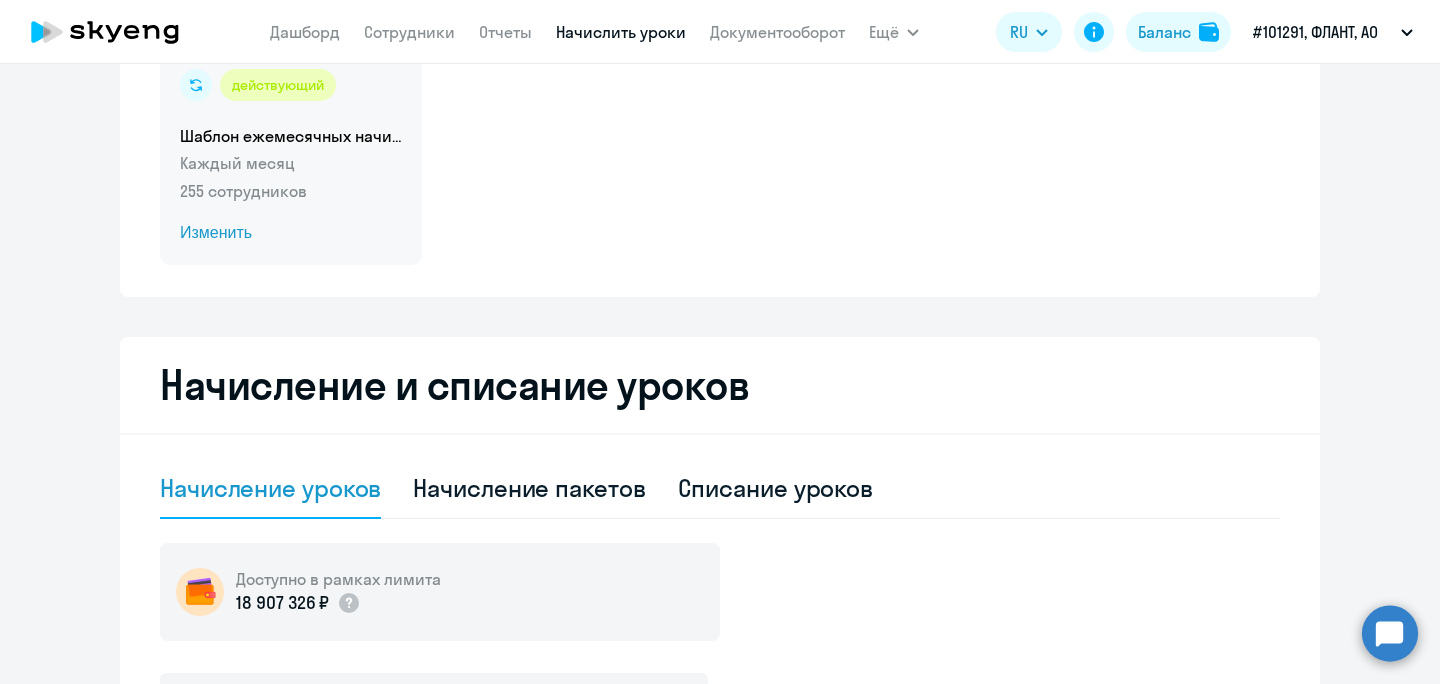 scroll, scrollTop: 104, scrollLeft: 0, axis: vertical 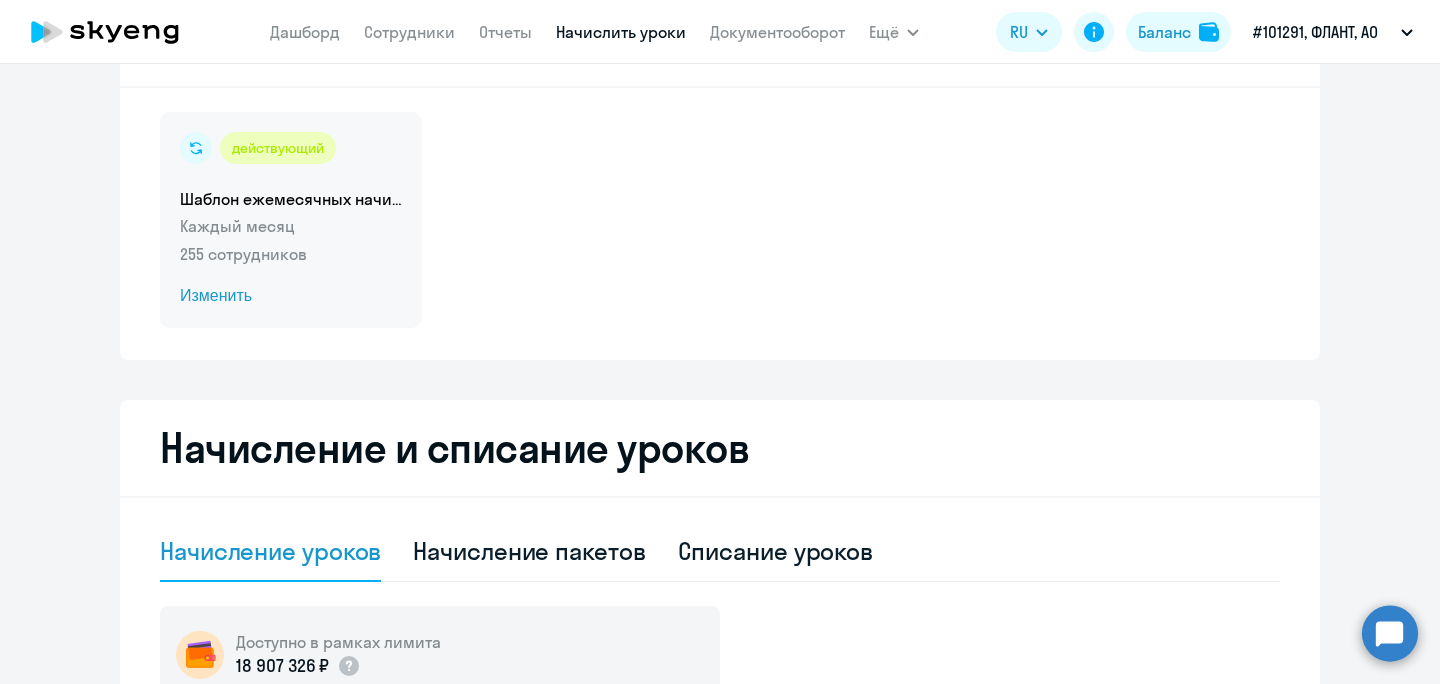 click on "действующий  Шаблон ежемесячных начислений  Каждый месяц   255 сотрудников  Изменить" 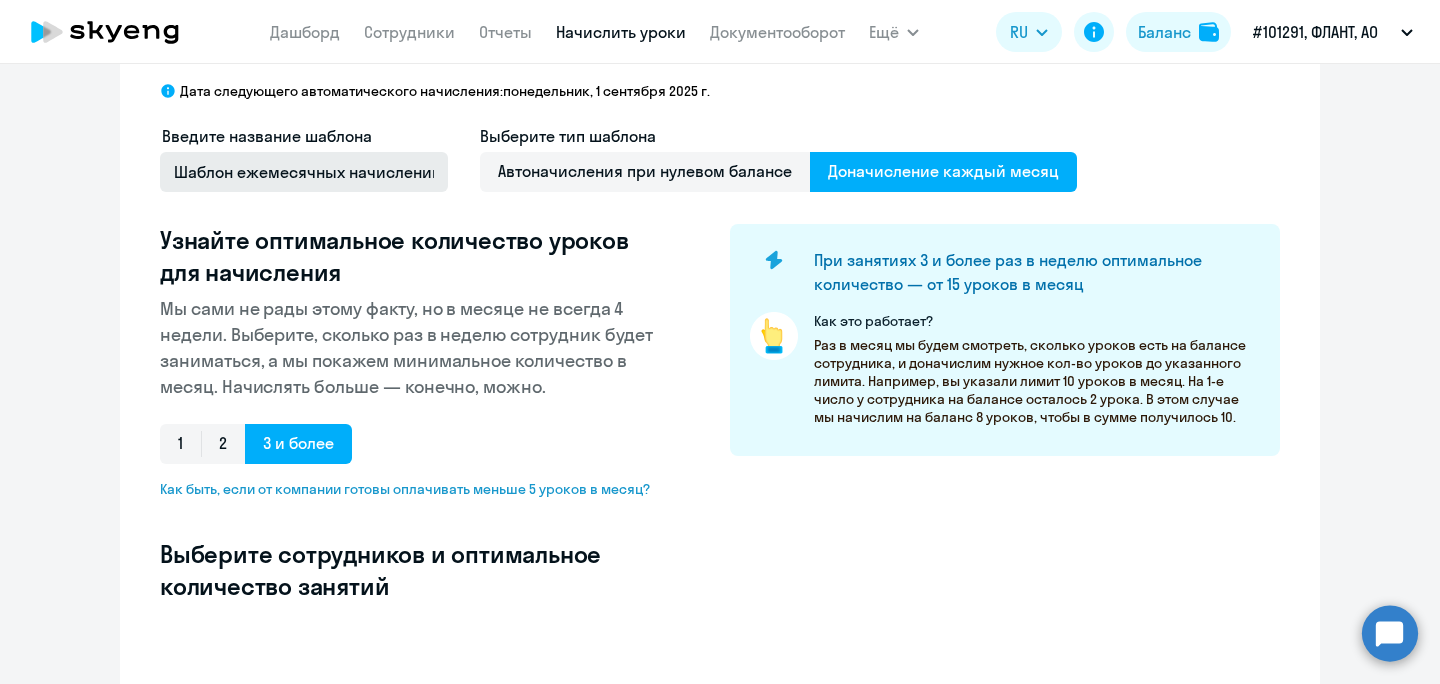 select on "10" 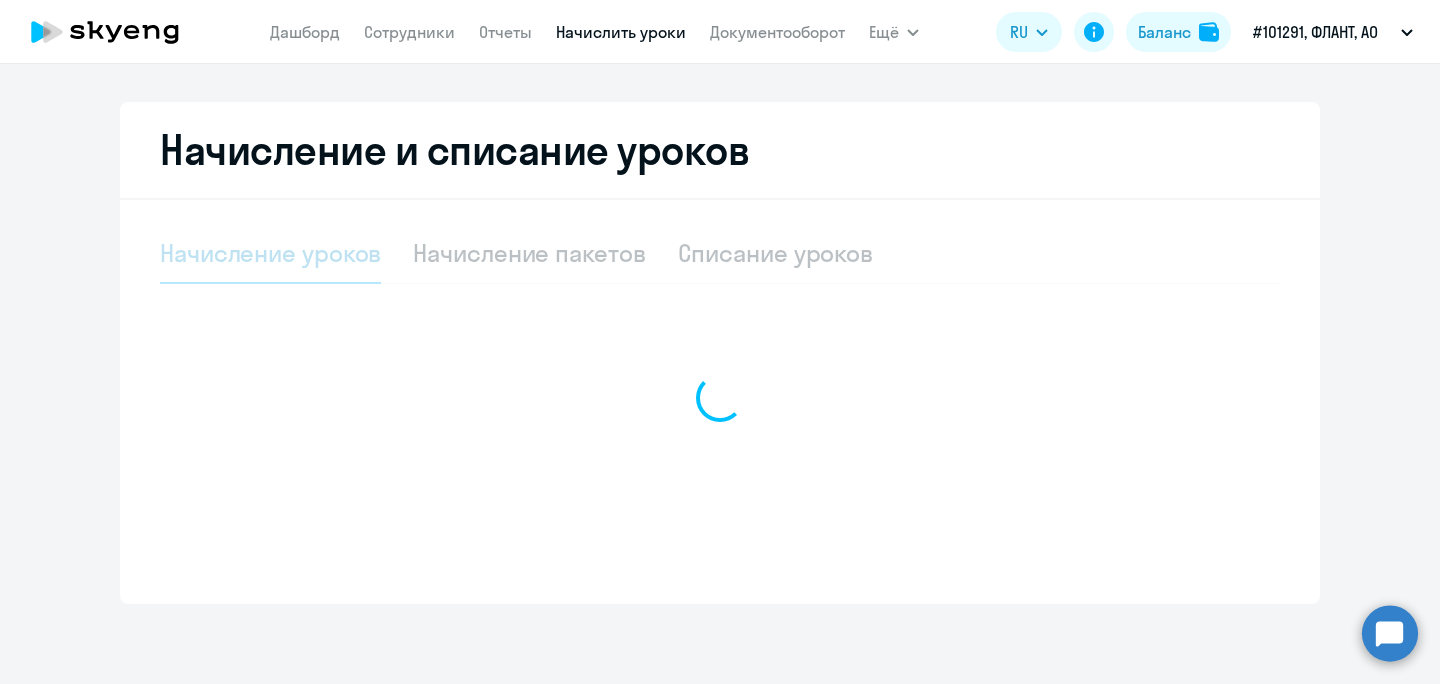 scroll, scrollTop: 403, scrollLeft: 0, axis: vertical 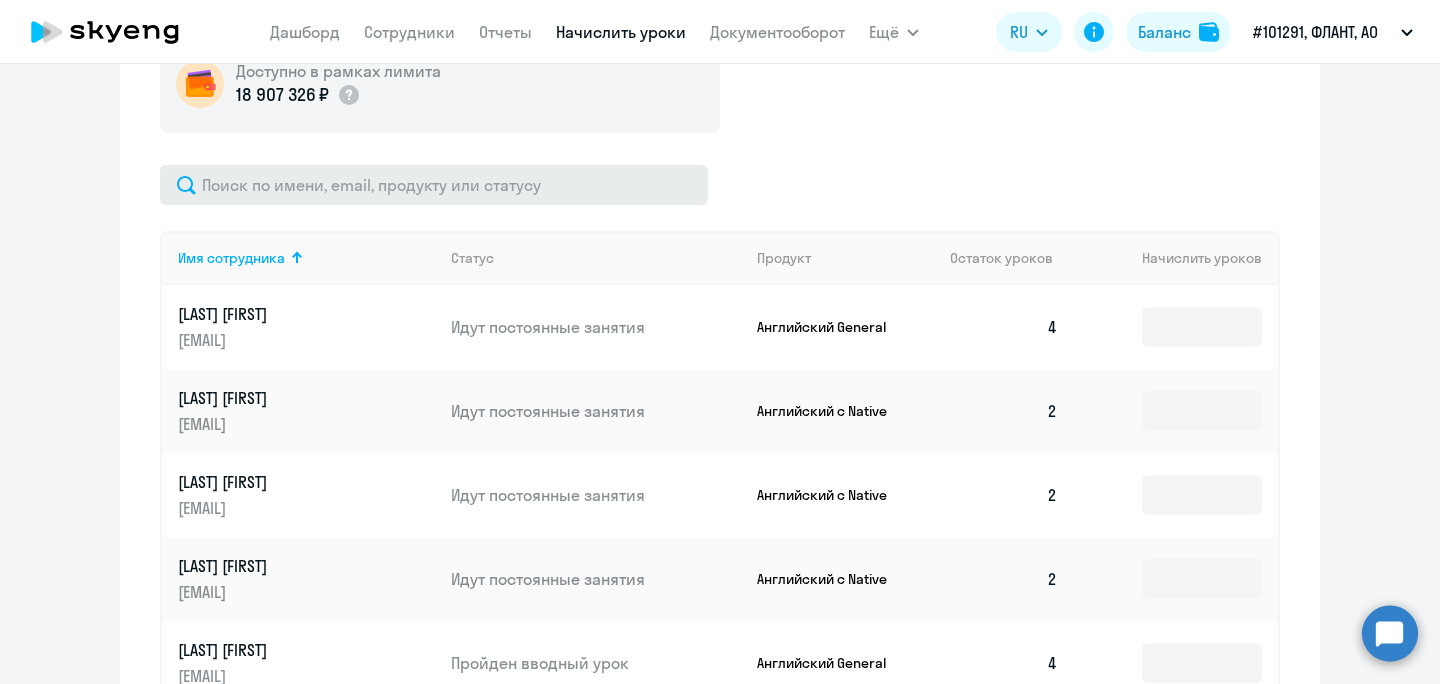 click on "Доступно в рамках лимита  18 907 326 ​
Имя сотрудника   Статус   Продукт   Остаток уроков   Начислить уроков  [LAST] [FIRST] [EMAIL] Идут постоянные занятия Английский General  4  [LAST] [FIRST] [EMAIL] Идут постоянные занятия Английский с Native  2  [LAST] [FIRST] [EMAIL] Идут постоянные занятия Английский с Native  2  [LAST] [FIRST] [EMAIL] Идут постоянные занятия Английский с Native  2  [LAST] [FIRST] [EMAIL] Пройден вводный урок Английский General  4  [LAST] [FIRST] [EMAIL] Идут постоянные занятия Английский General  4  [LAST] [FIRST] [EMAIL] Идут постоянные занятия Английский General  4   4   4   1" 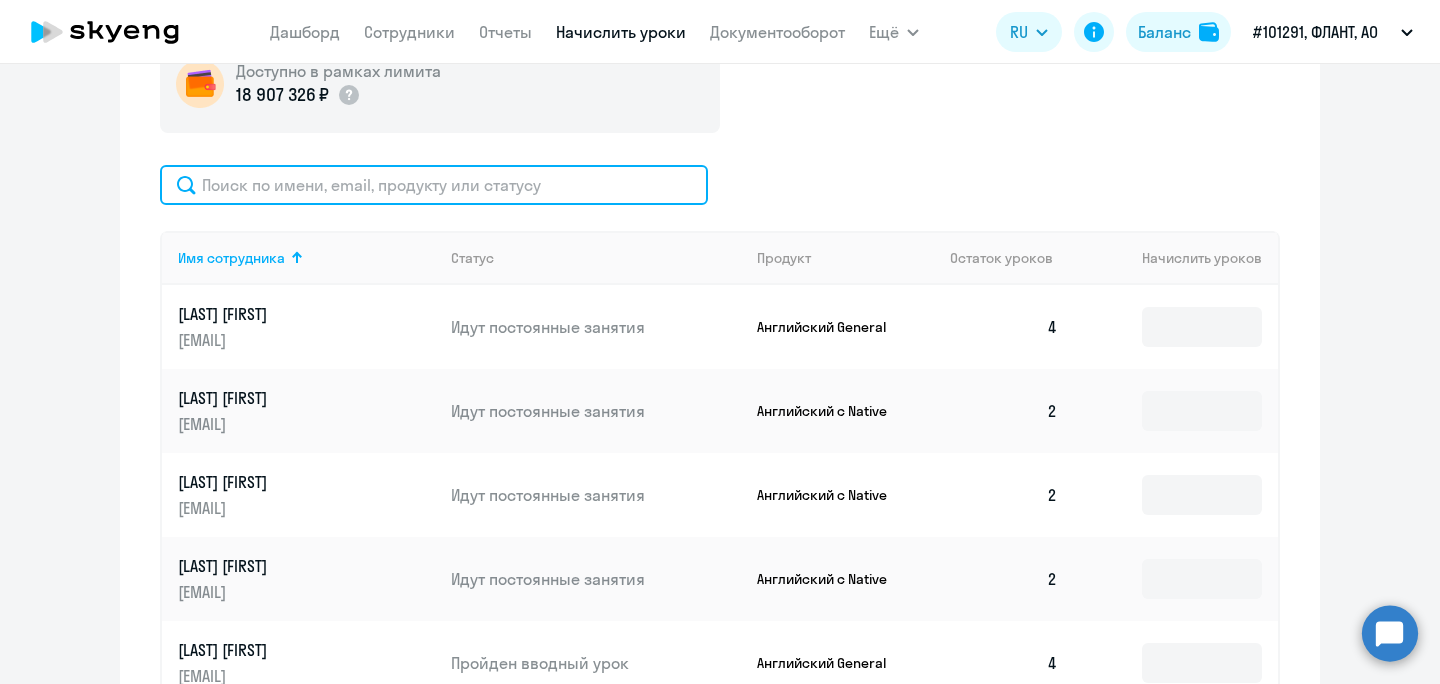click 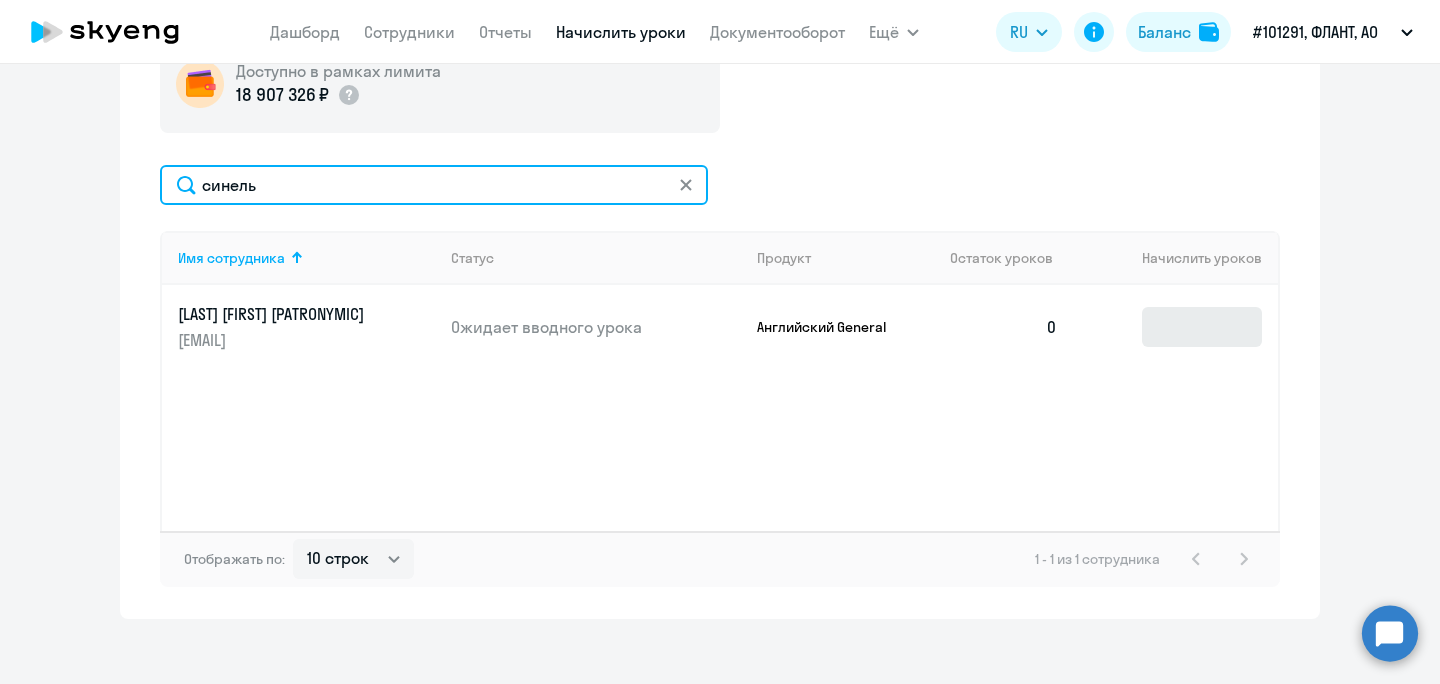 type on "синель" 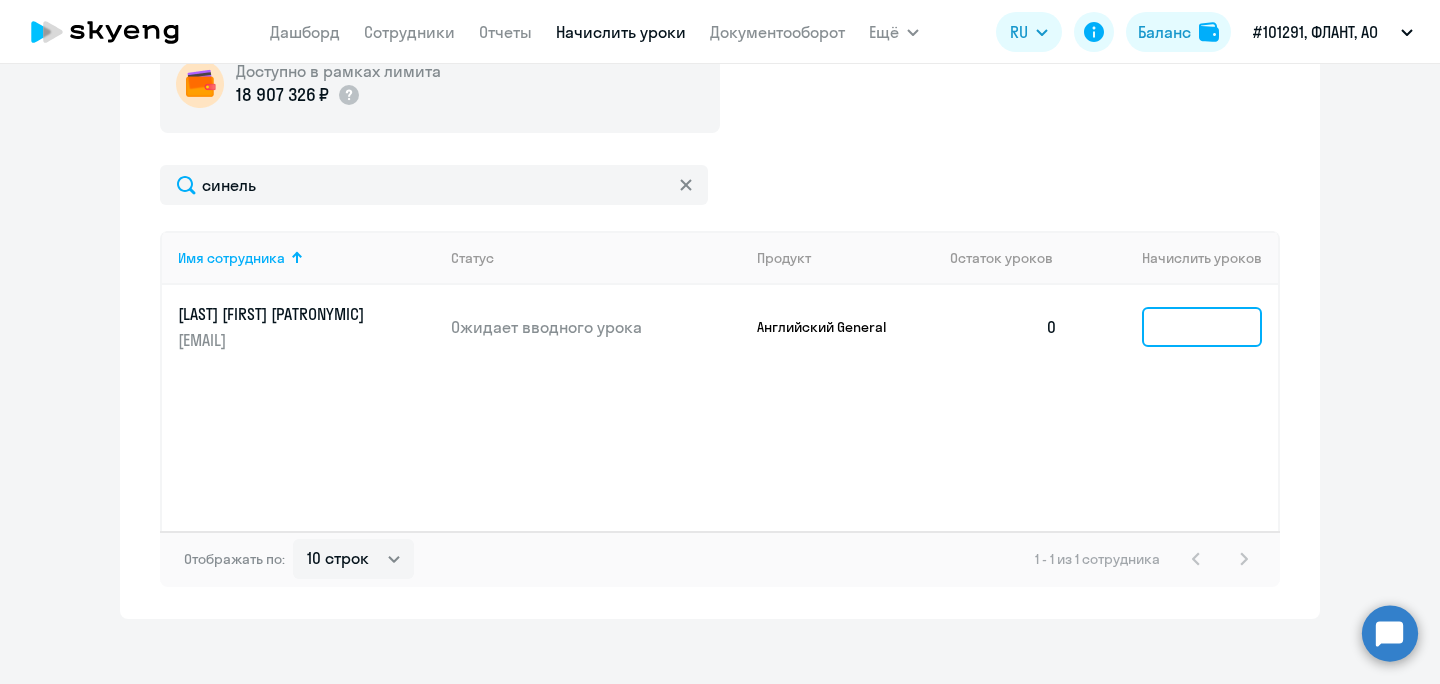 scroll, scrollTop: 674, scrollLeft: 0, axis: vertical 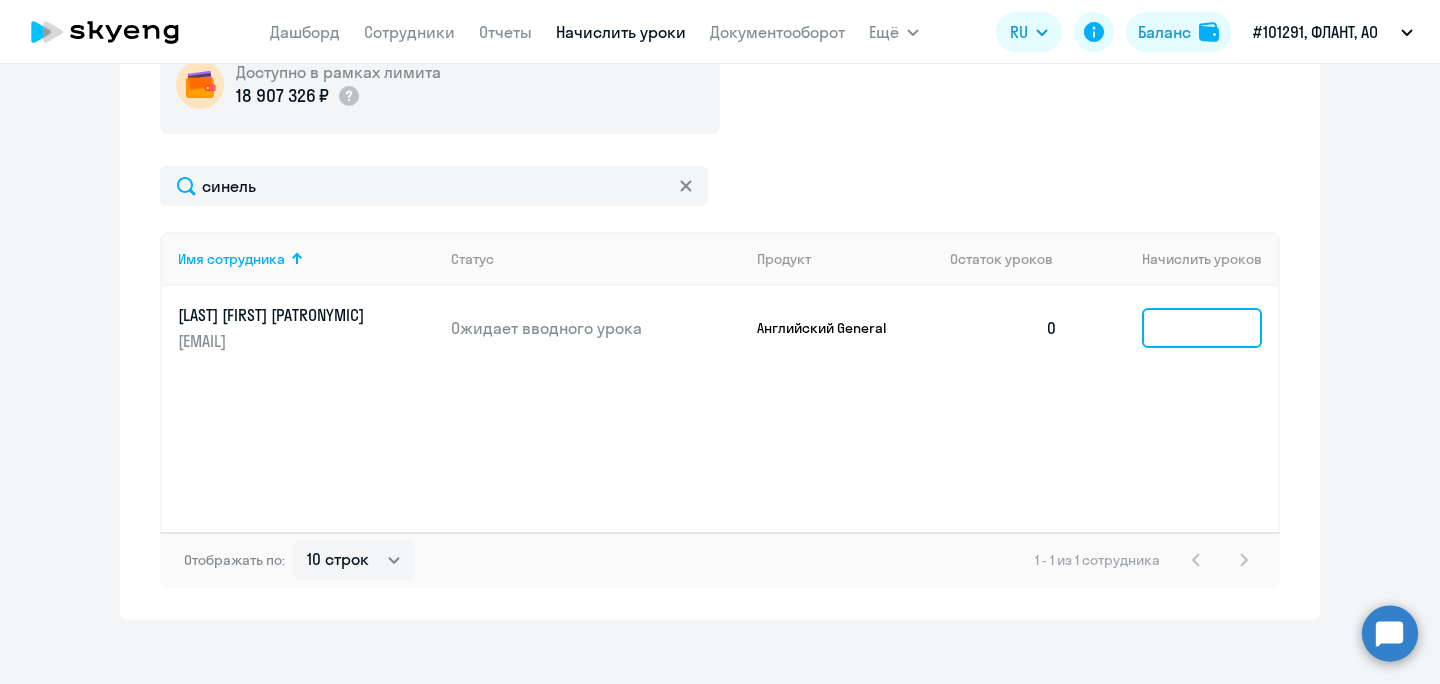 click 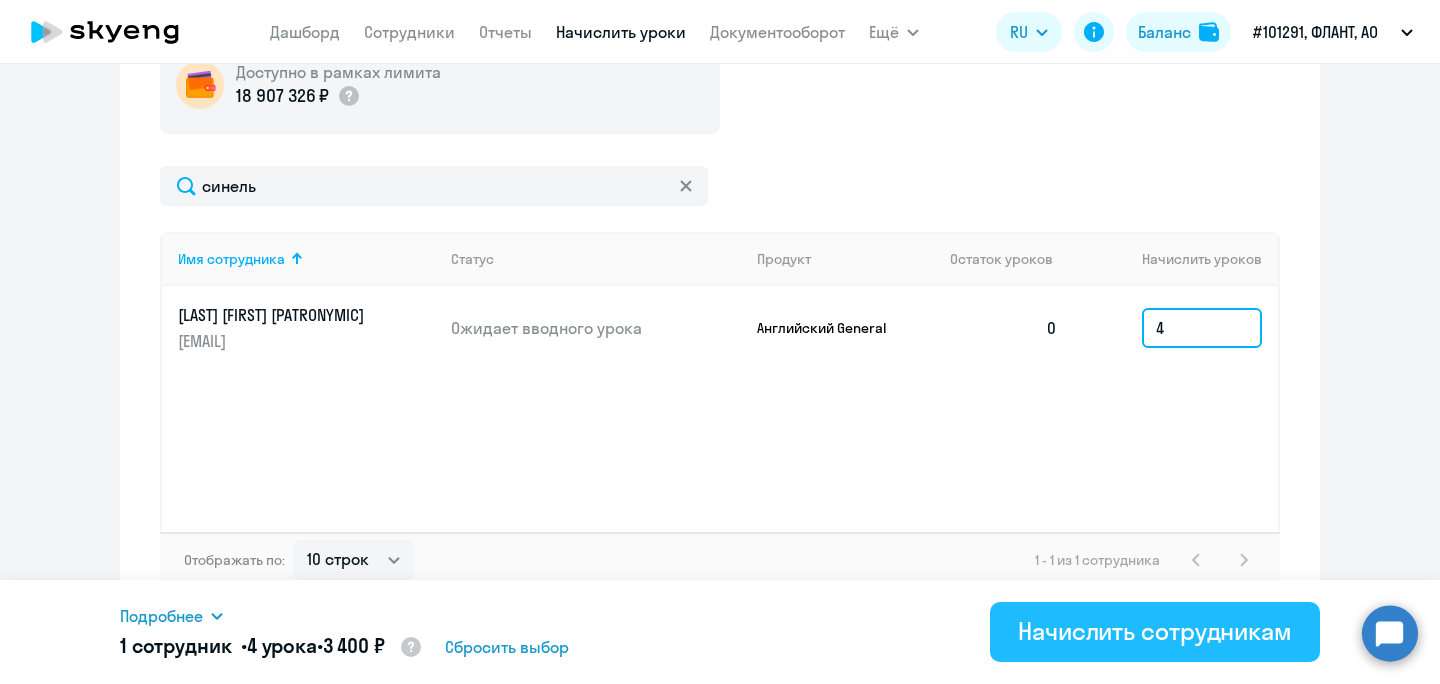 type on "4" 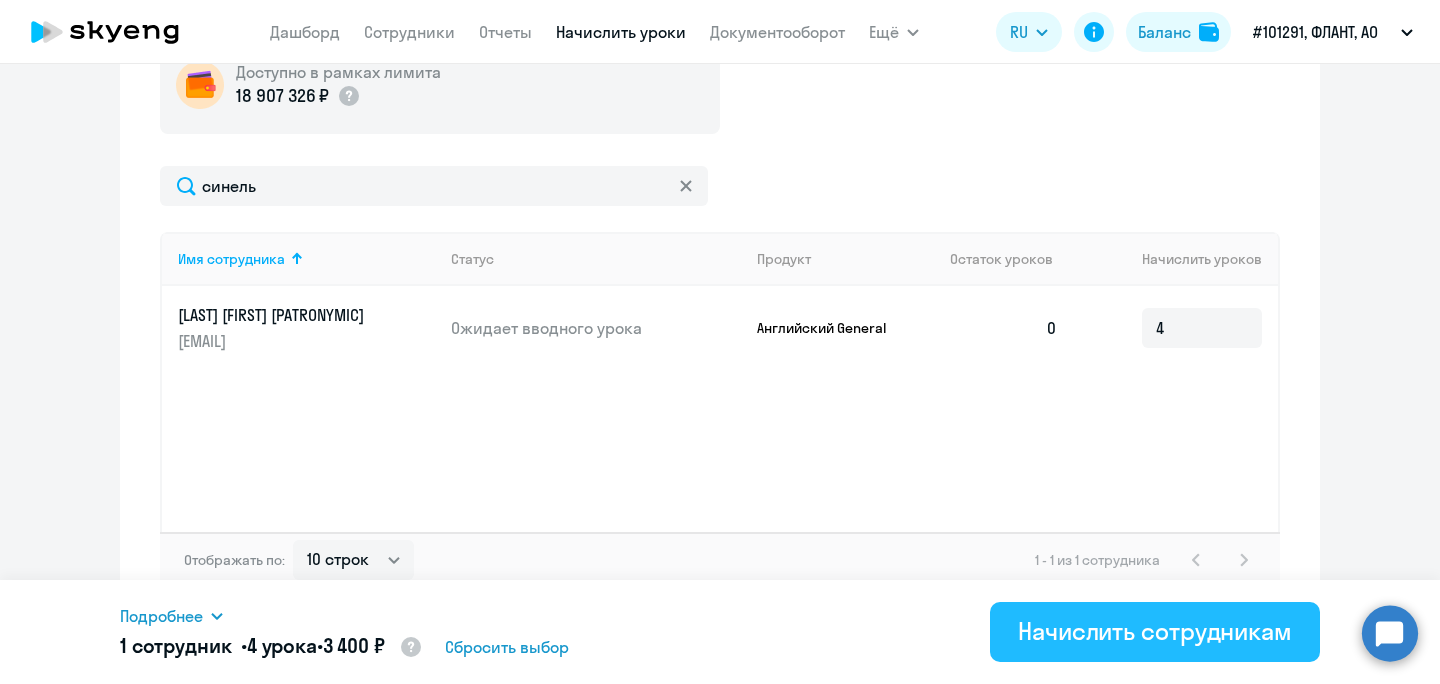 click on "Начислить сотрудникам" at bounding box center (1155, 631) 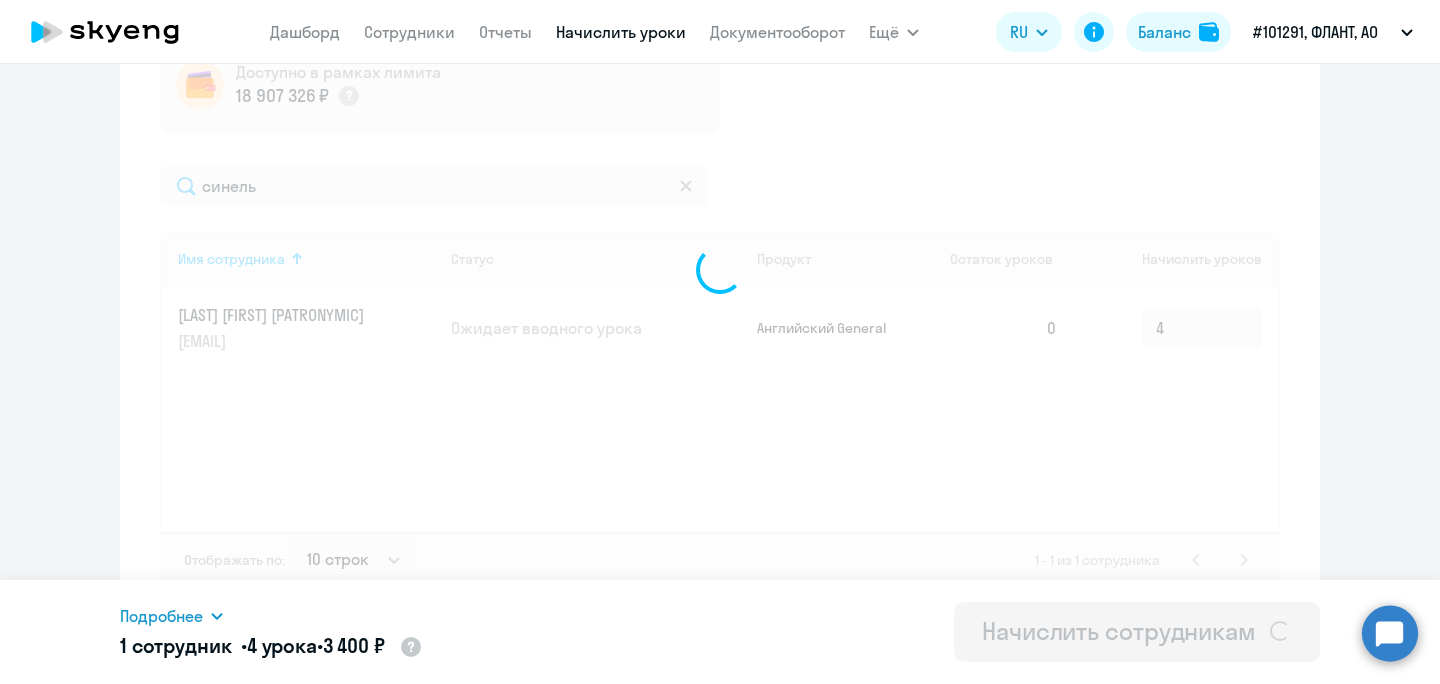 type 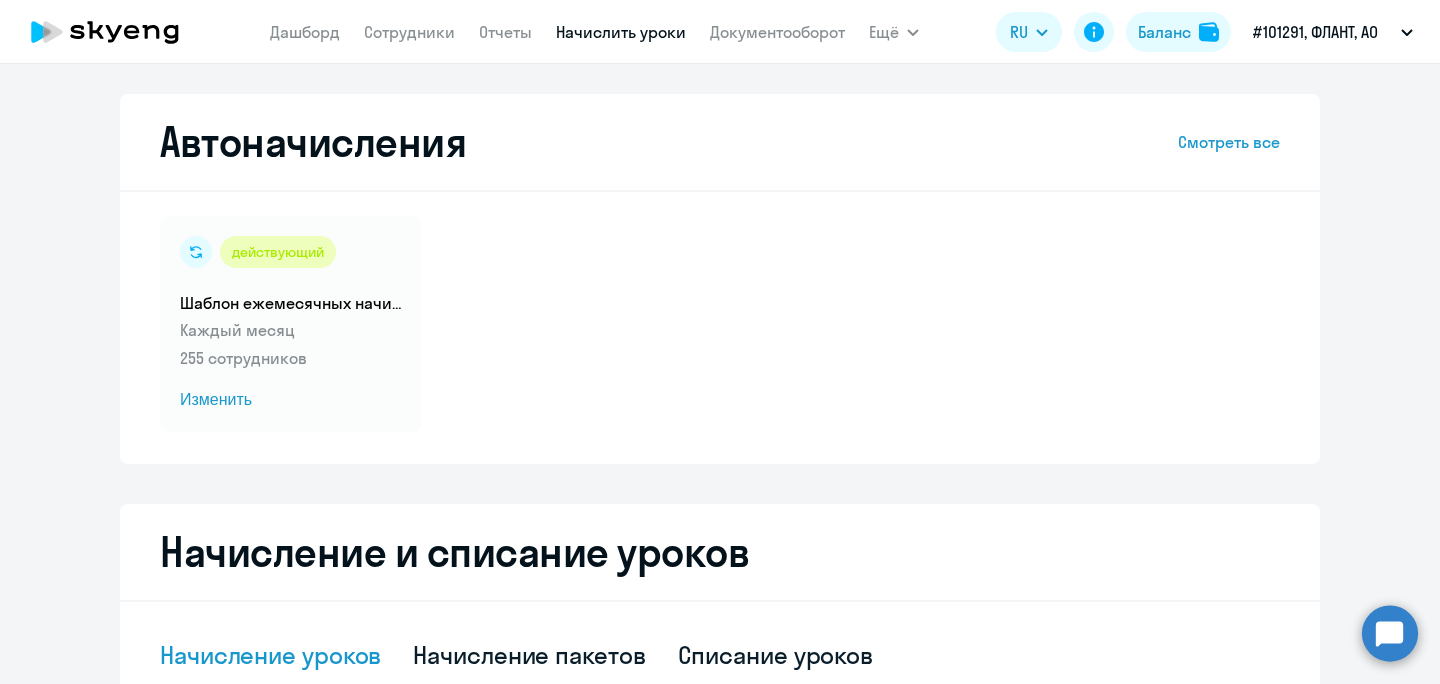 scroll, scrollTop: 0, scrollLeft: 0, axis: both 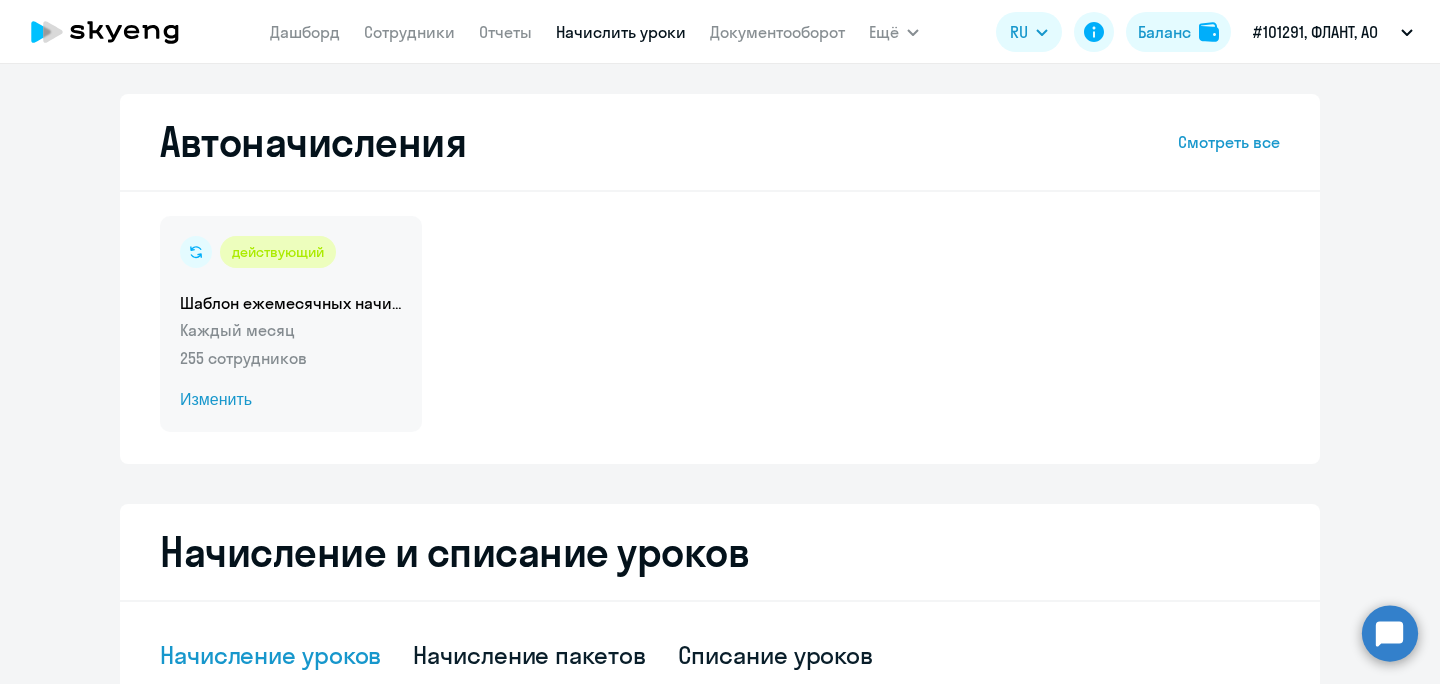 click on "действующий  Шаблон ежемесячных начислений  Каждый месяц   255 сотрудников  Изменить" 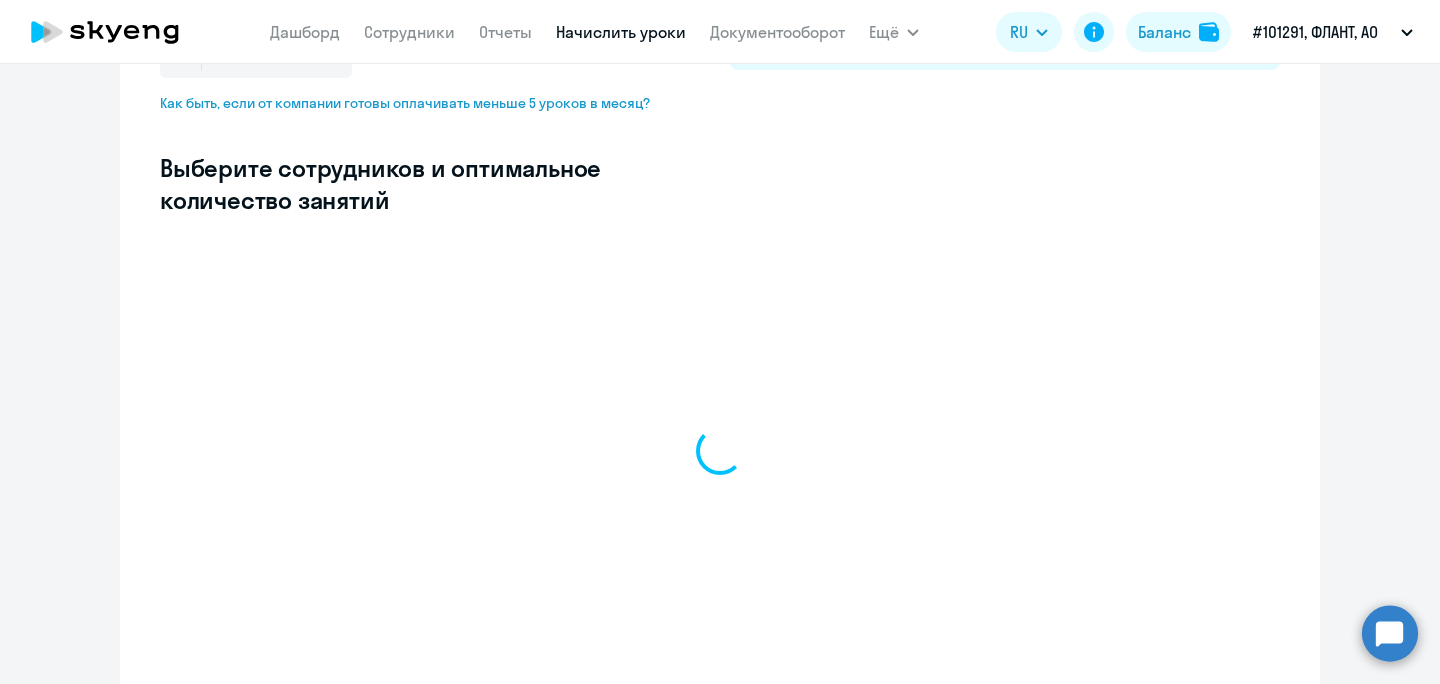 select on "10" 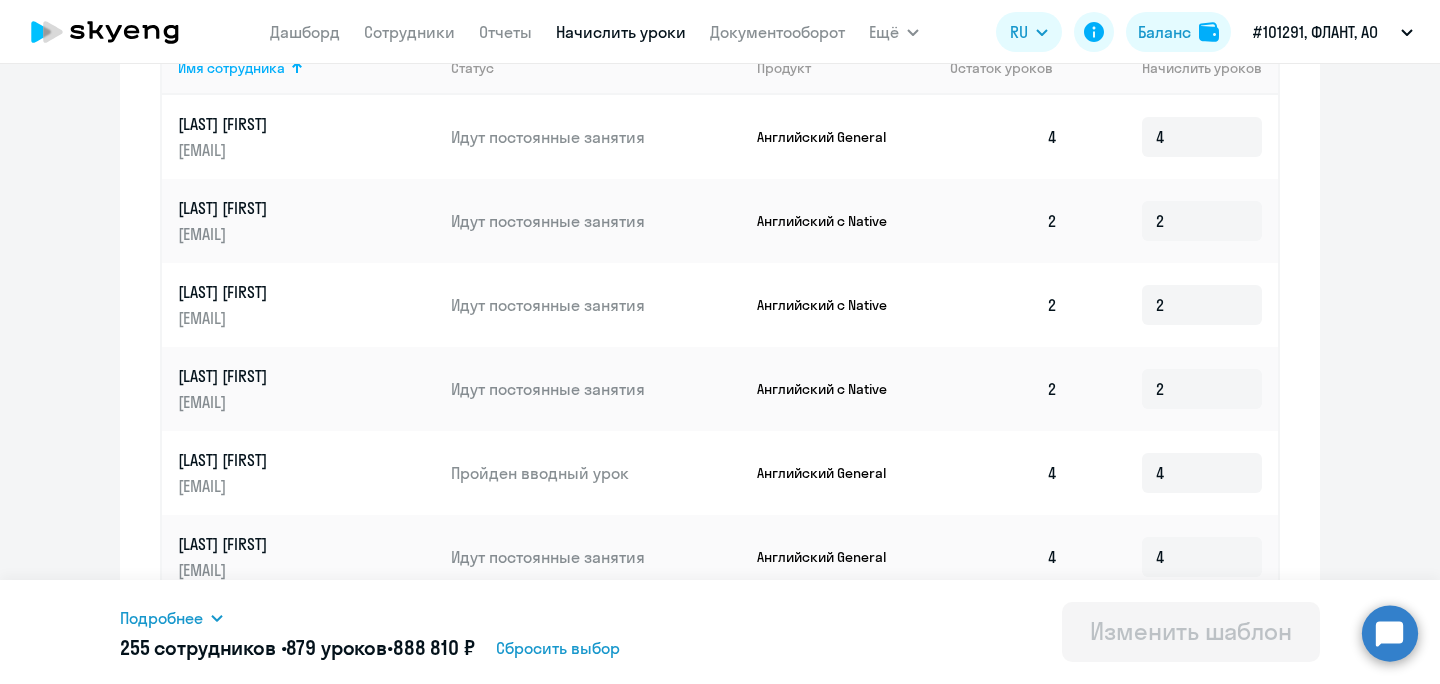 scroll, scrollTop: 623, scrollLeft: 0, axis: vertical 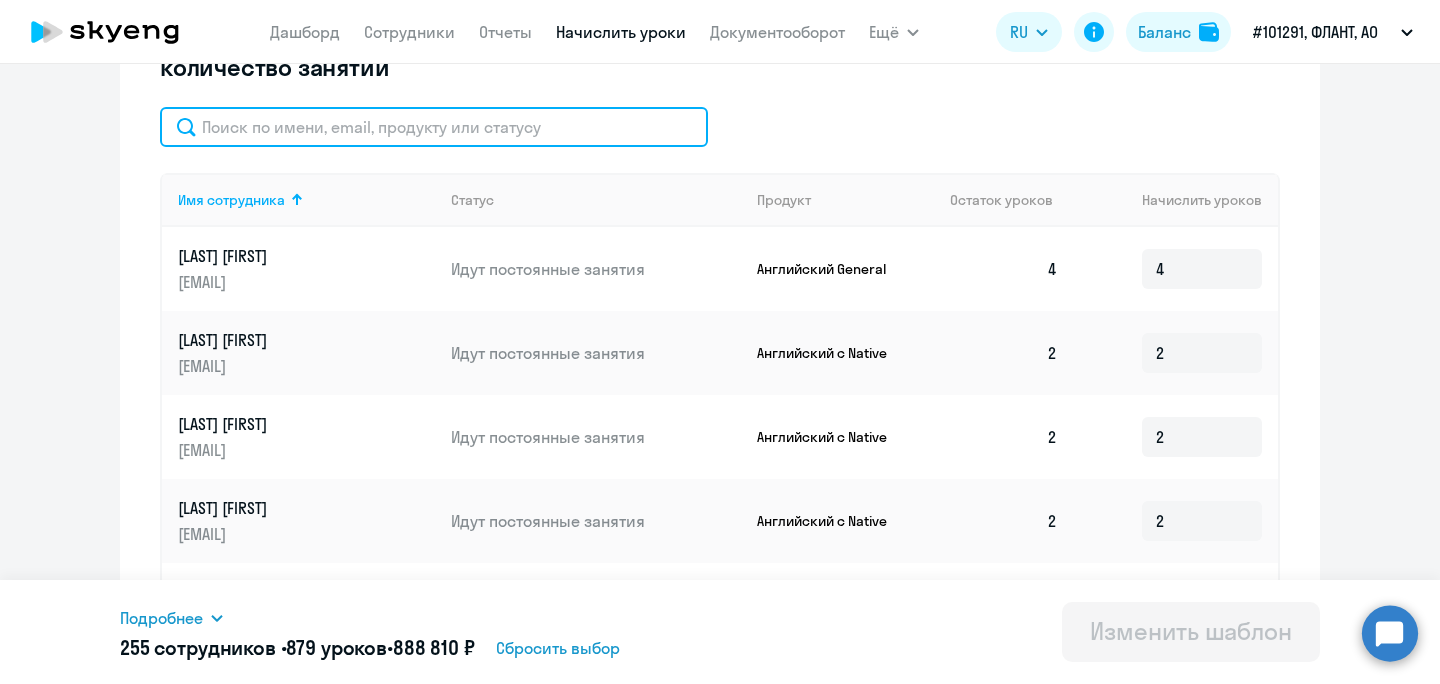 click 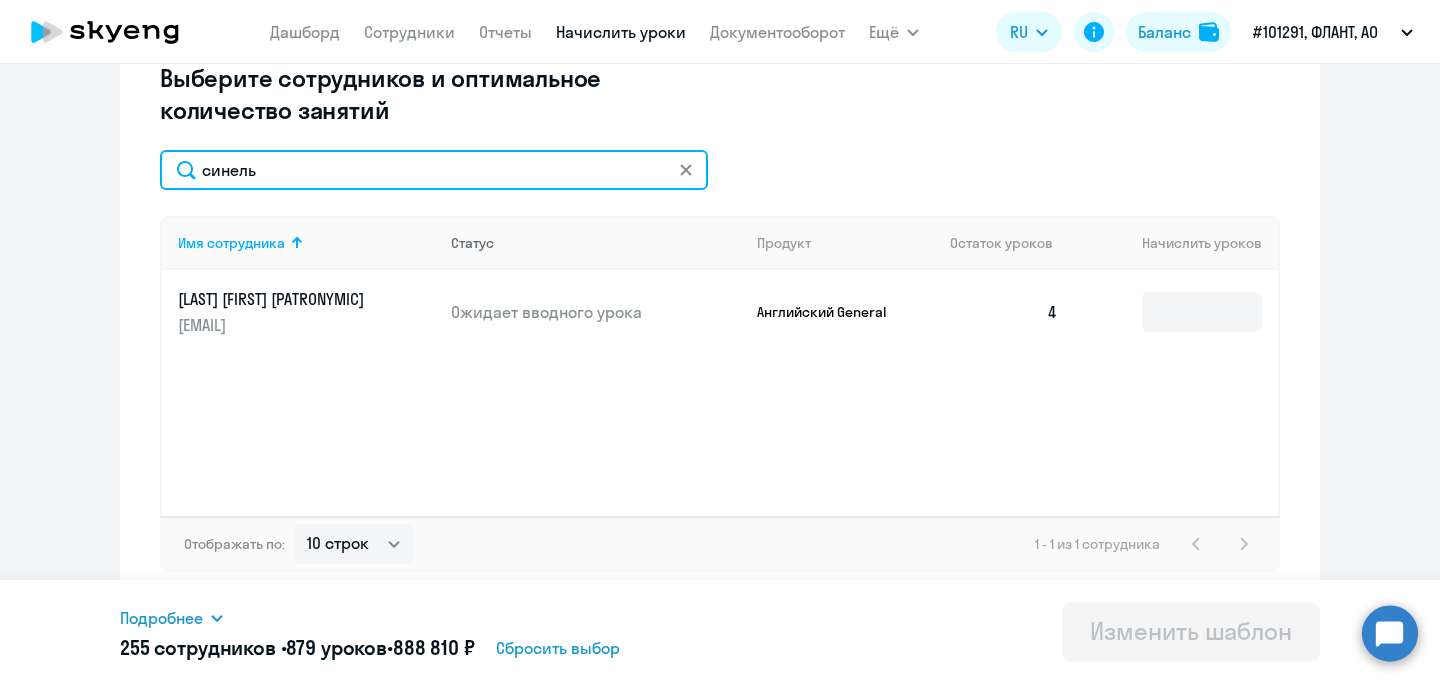 scroll, scrollTop: 580, scrollLeft: 0, axis: vertical 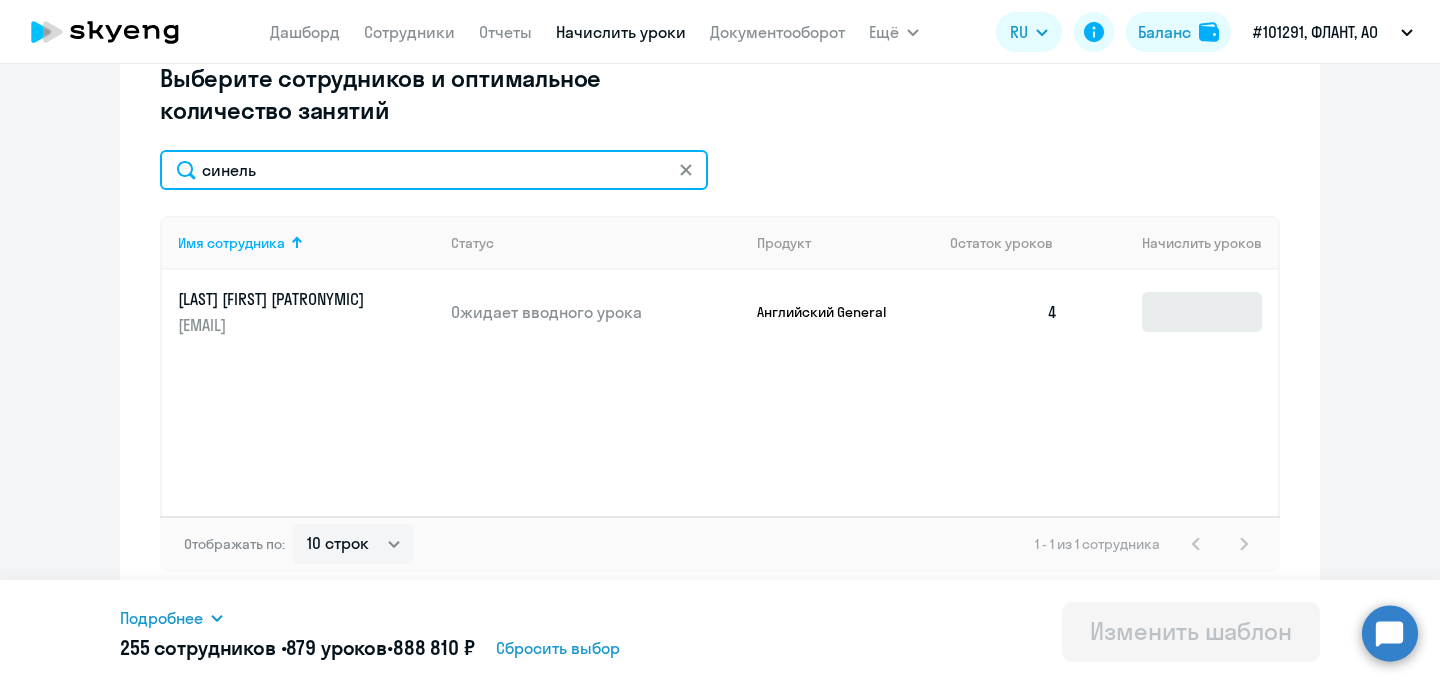 type on "синель" 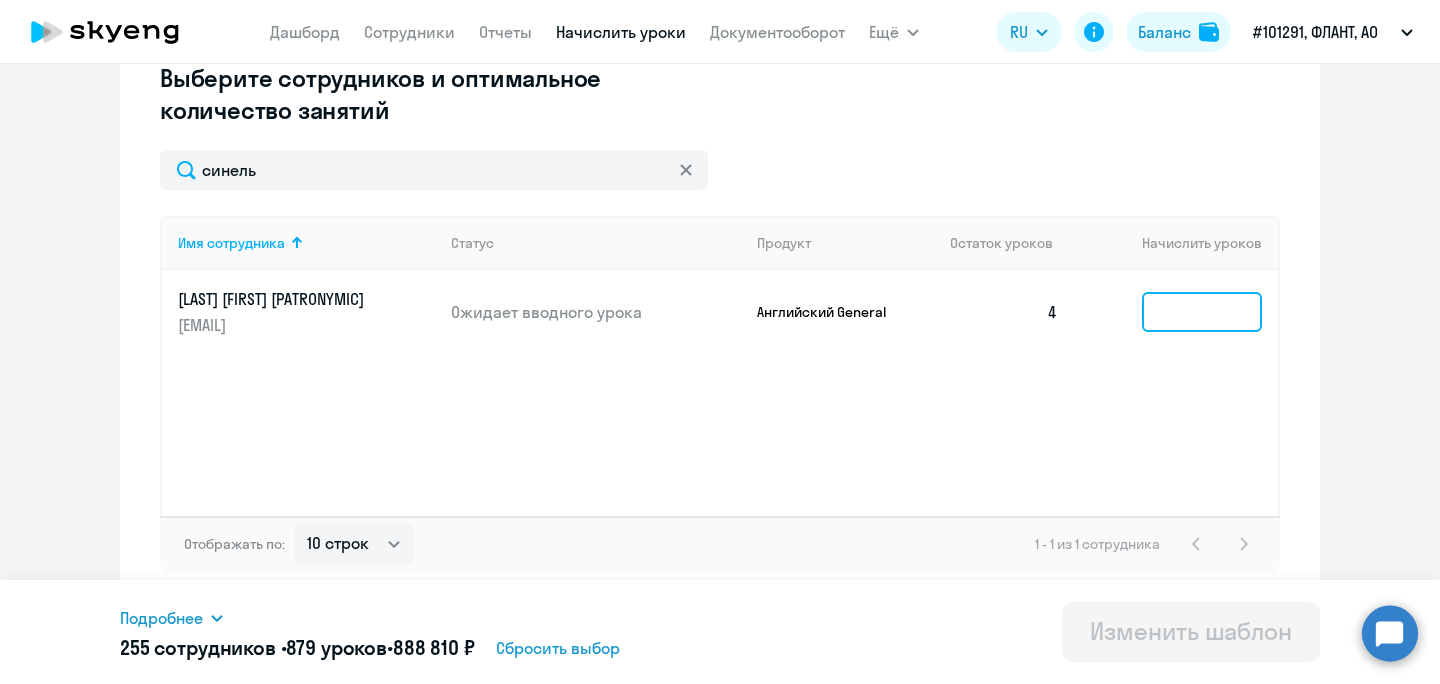 click 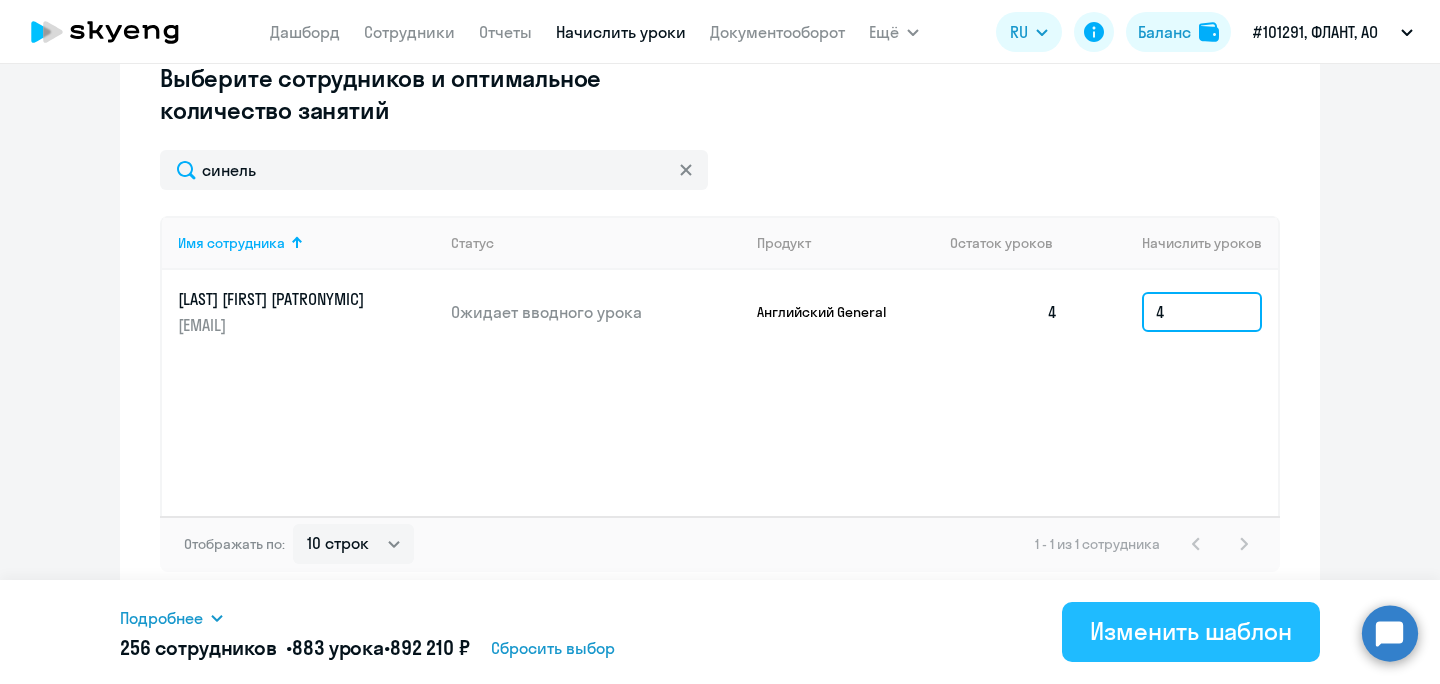 type on "4" 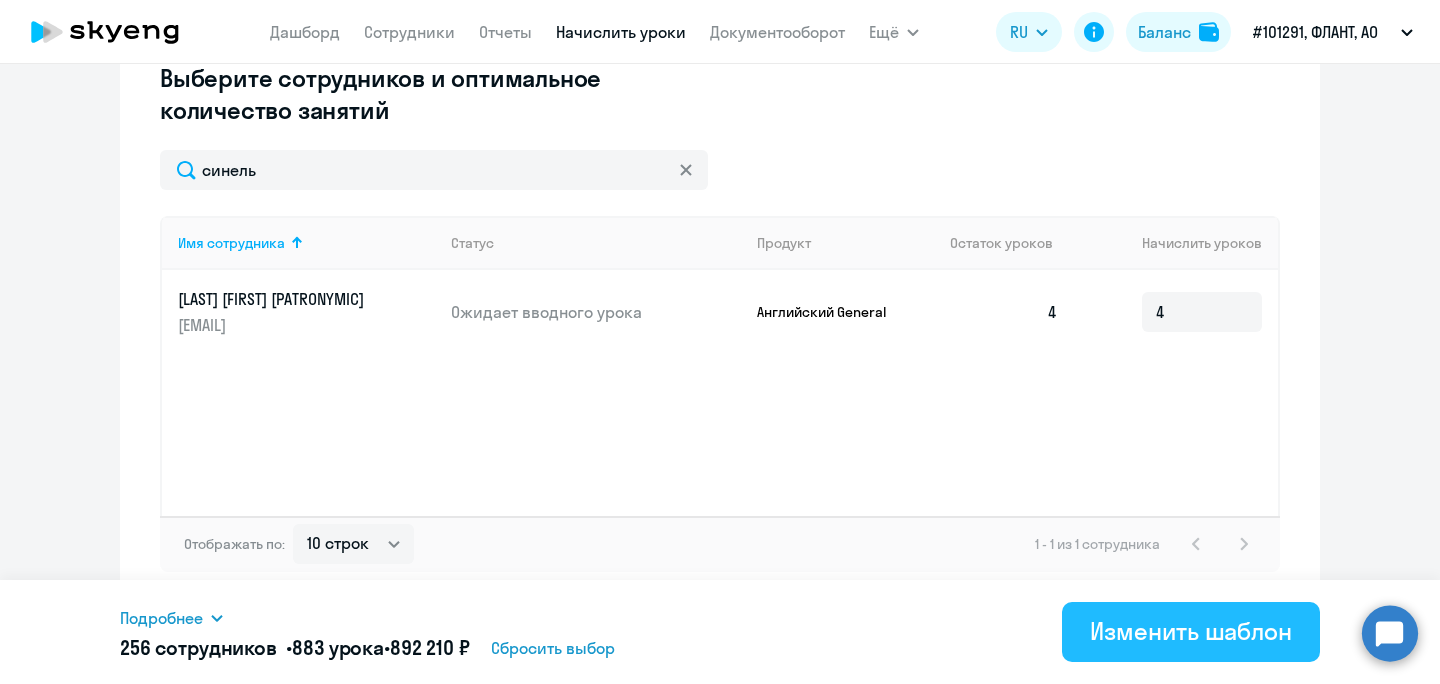 click on "Изменить шаблон" at bounding box center [1191, 631] 